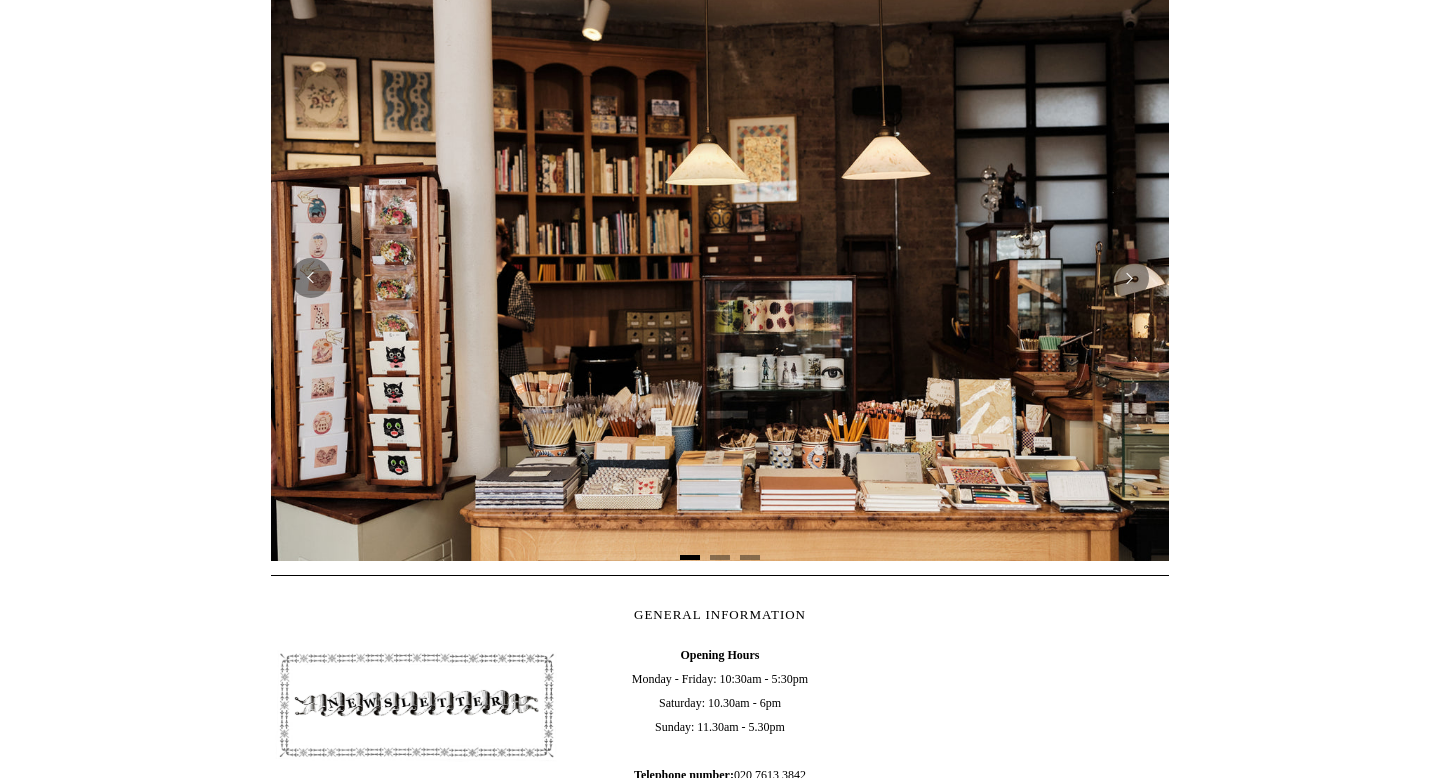 scroll, scrollTop: 0, scrollLeft: 0, axis: both 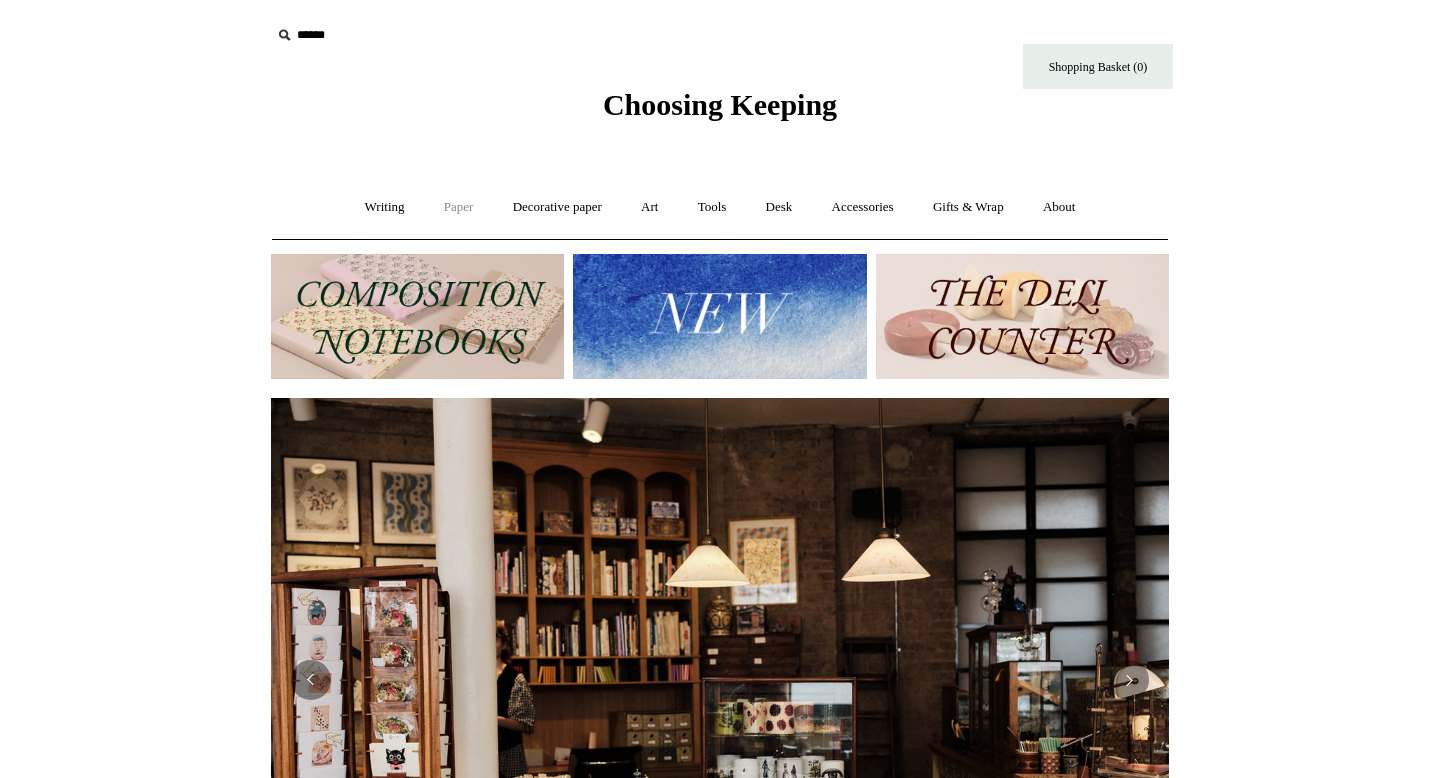 click on "Paper +" at bounding box center [459, 207] 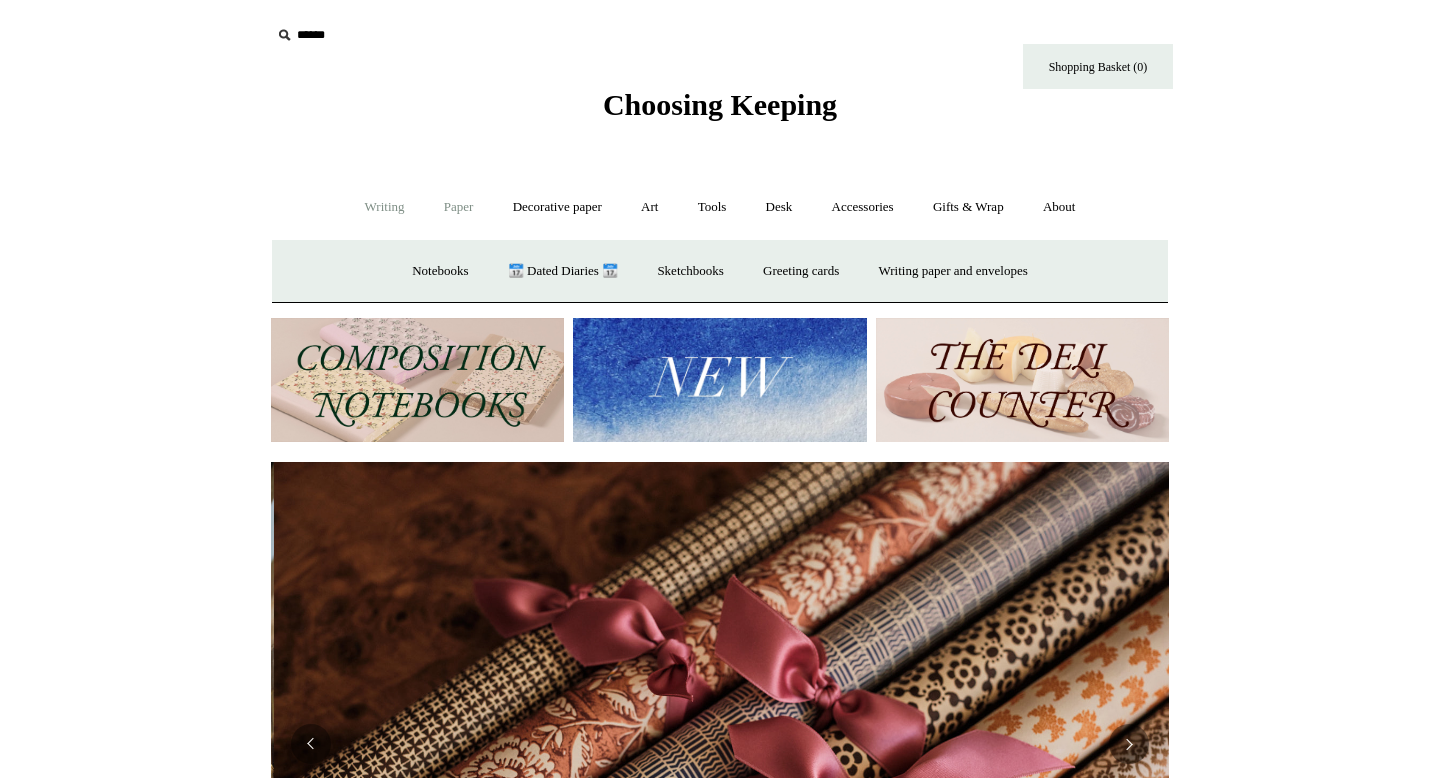 scroll, scrollTop: 0, scrollLeft: 1796, axis: horizontal 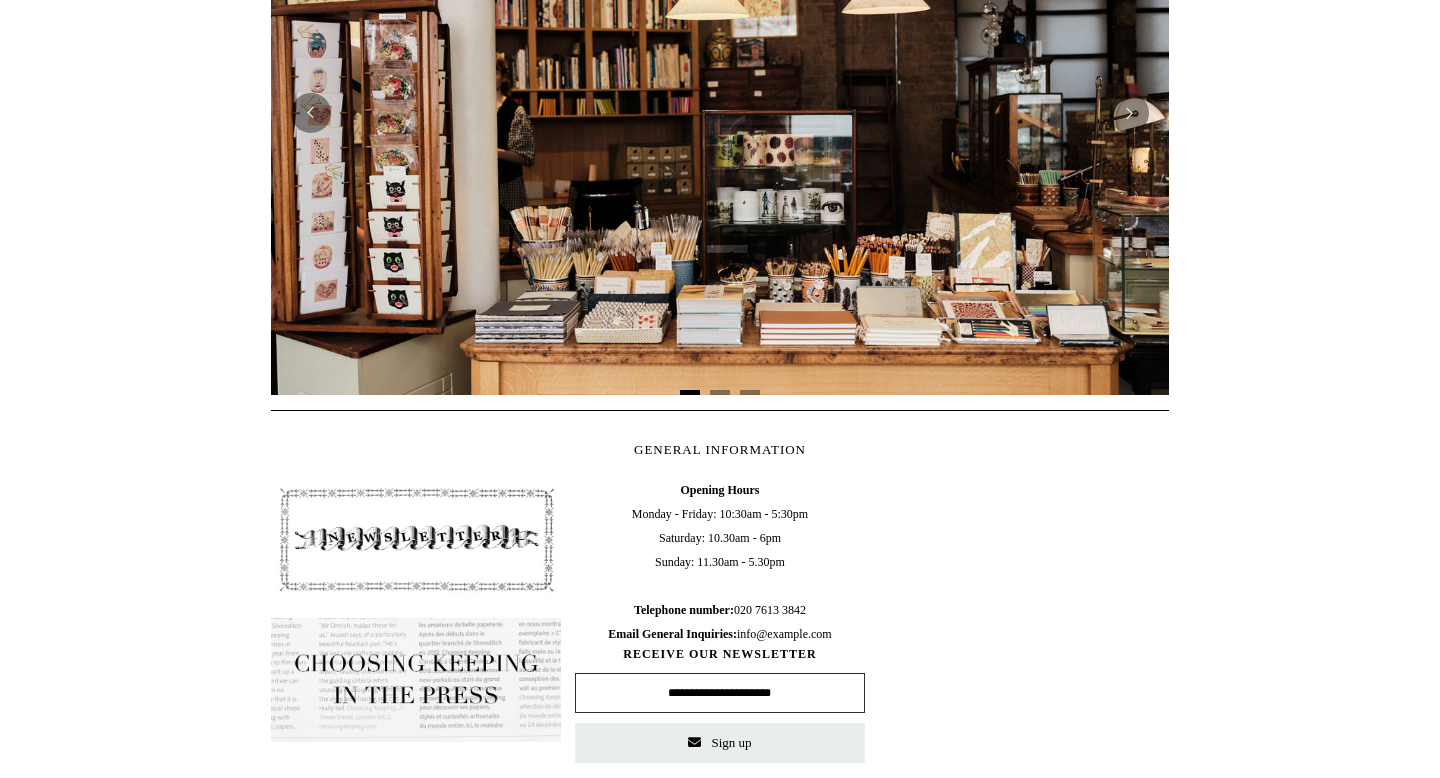 click at bounding box center [720, 113] 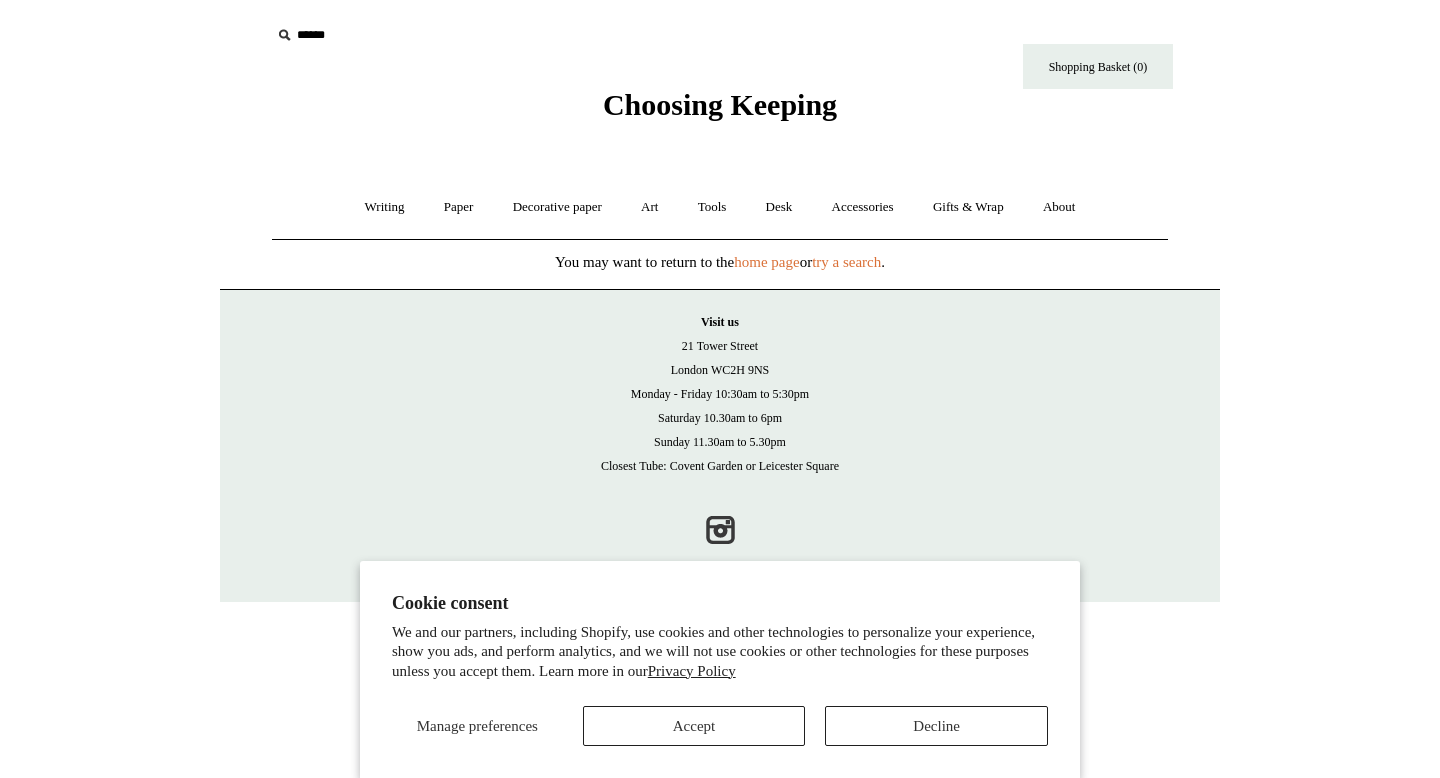 scroll, scrollTop: 0, scrollLeft: 0, axis: both 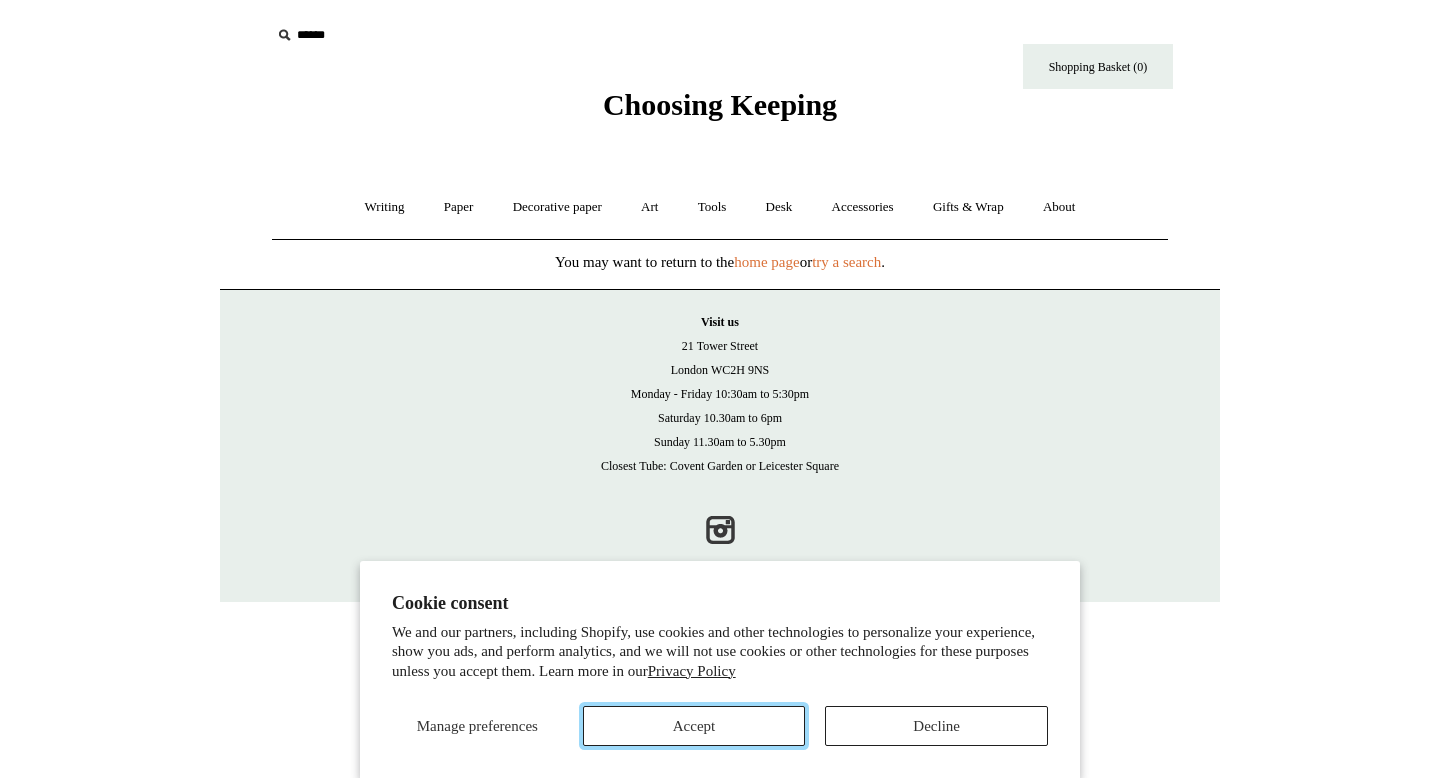click on "Accept" at bounding box center (694, 726) 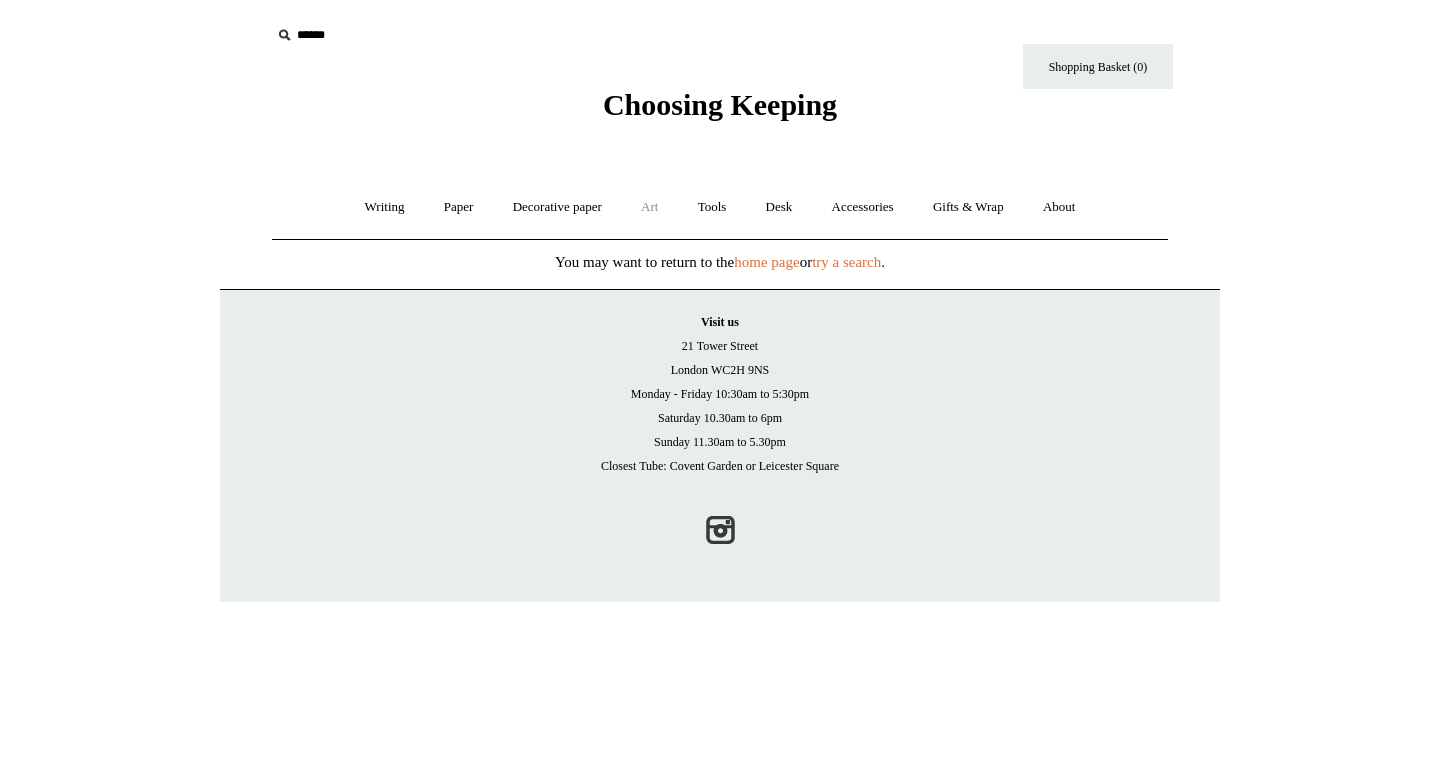 click on "Art +" at bounding box center (649, 207) 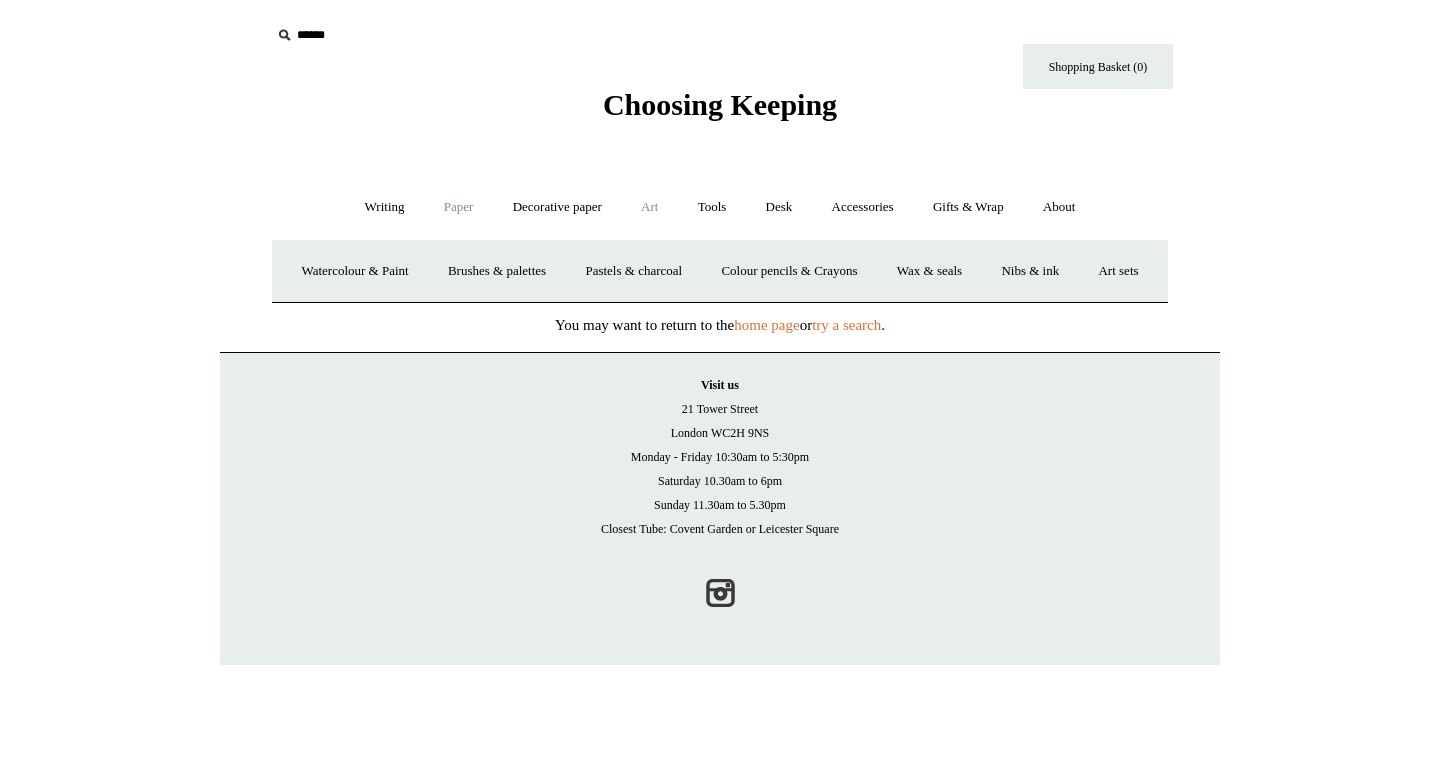click on "Paper +" at bounding box center [459, 207] 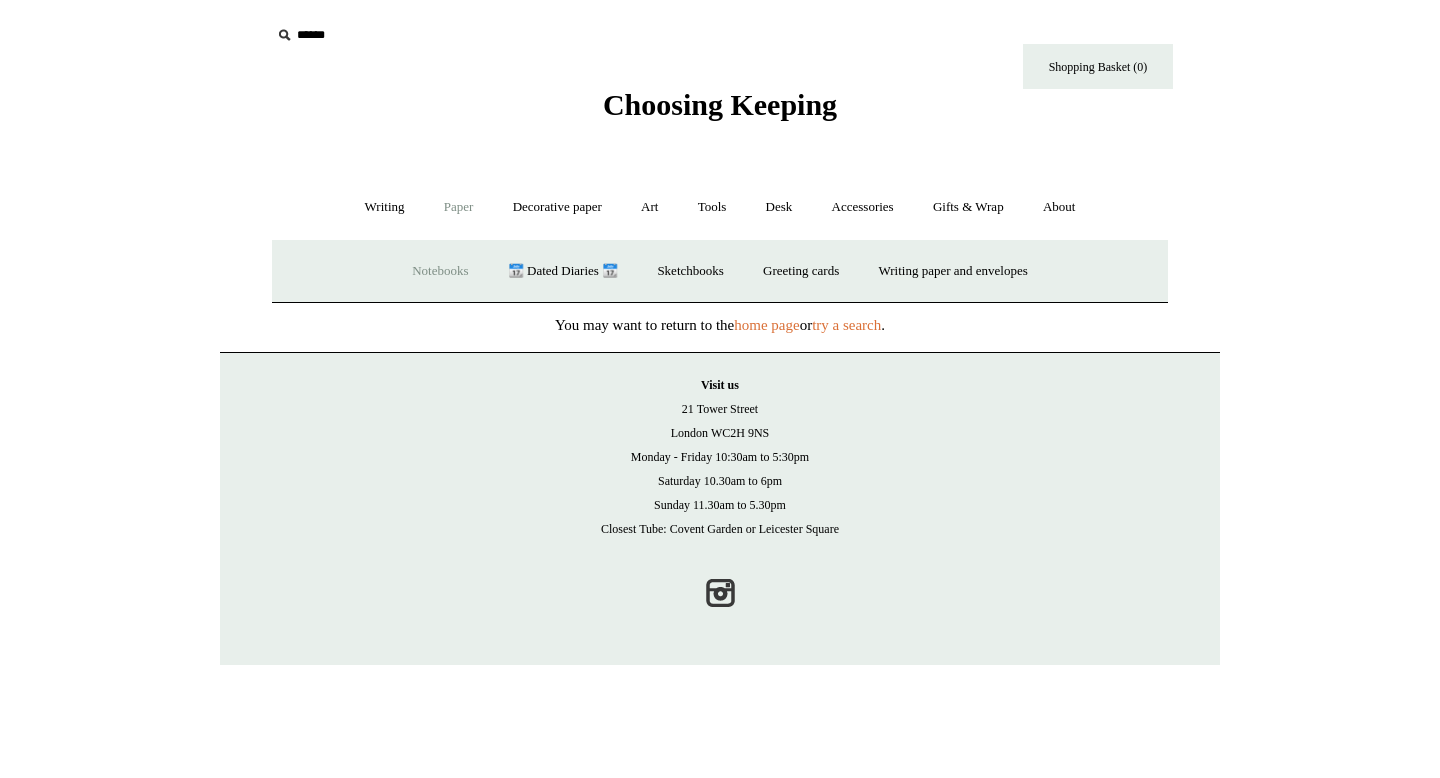 click on "Notebooks +" at bounding box center (440, 271) 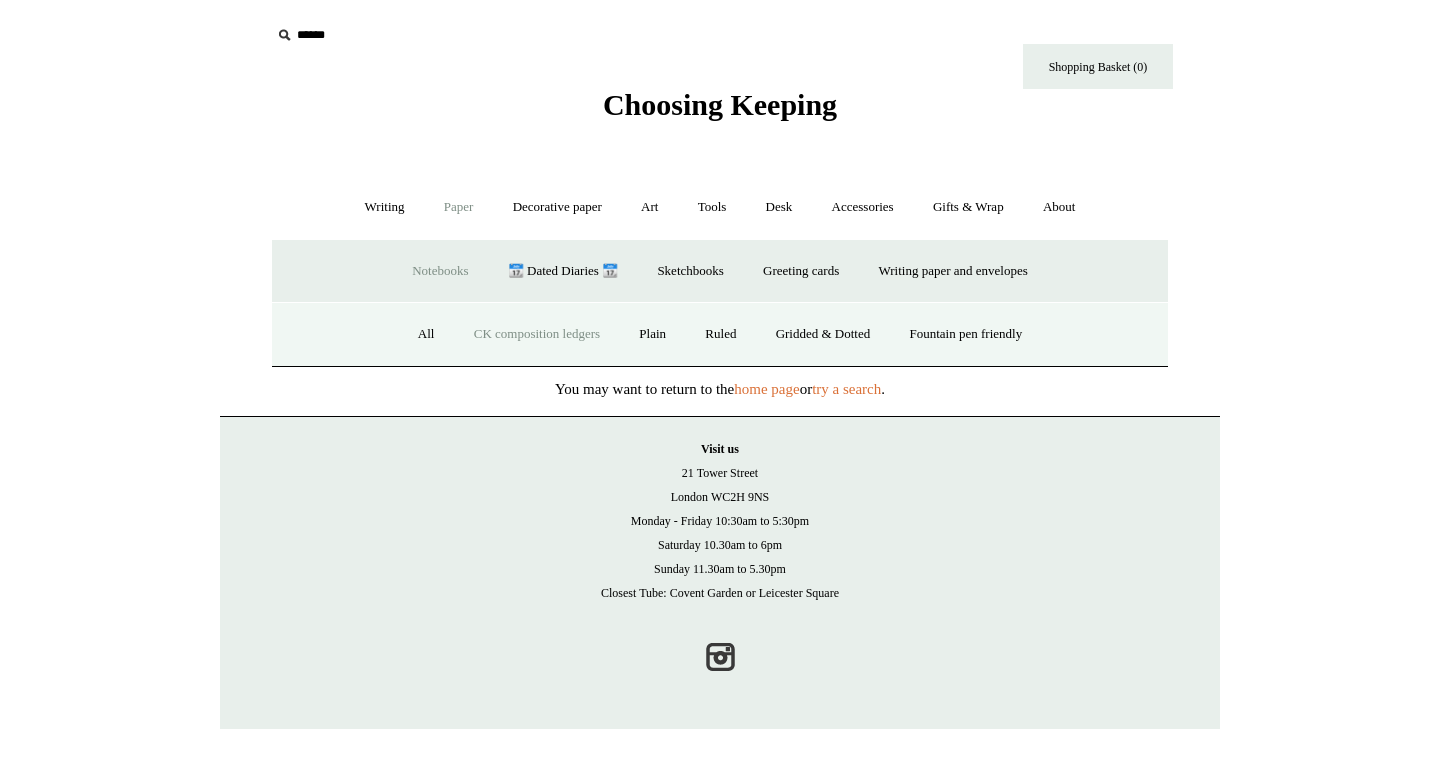 click on "CK composition ledgers" at bounding box center (537, 334) 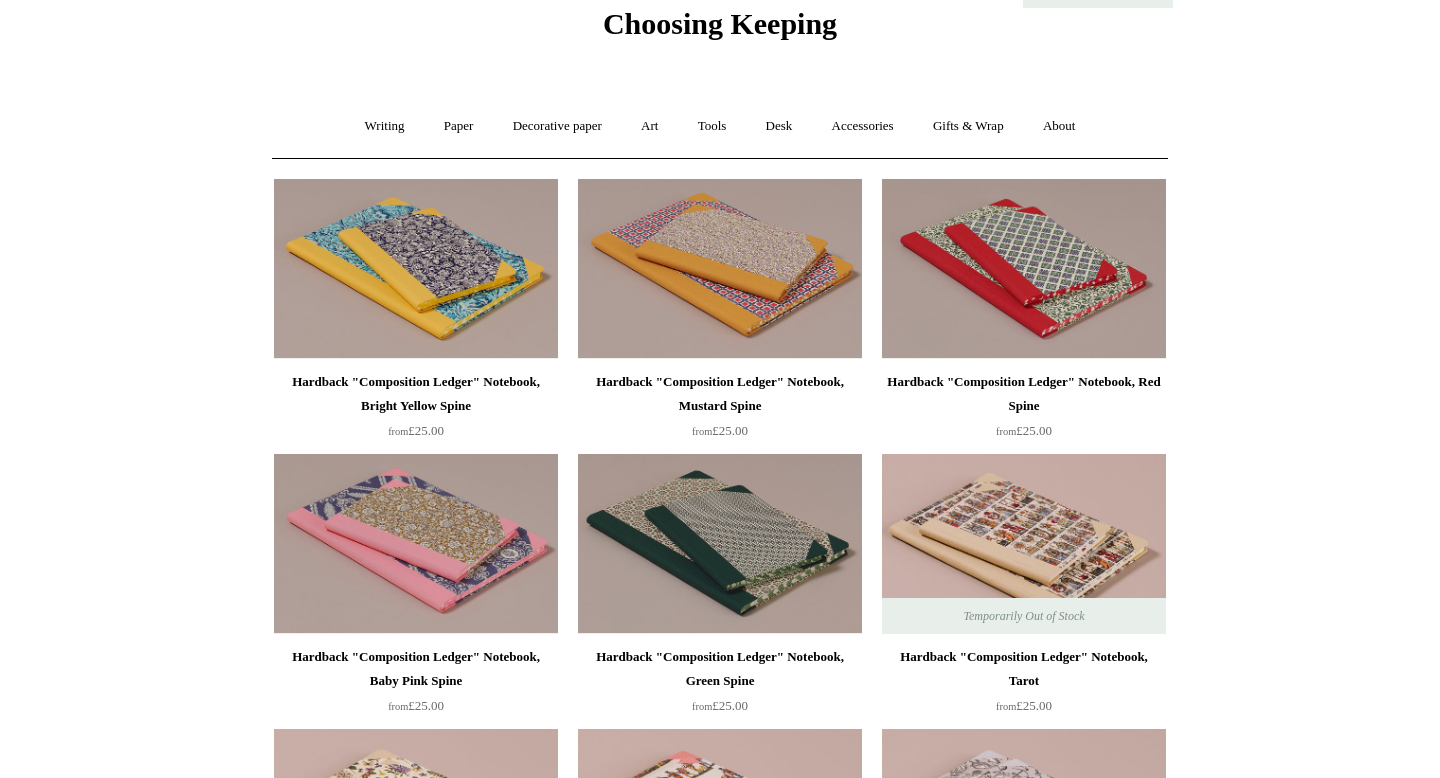 scroll, scrollTop: 0, scrollLeft: 0, axis: both 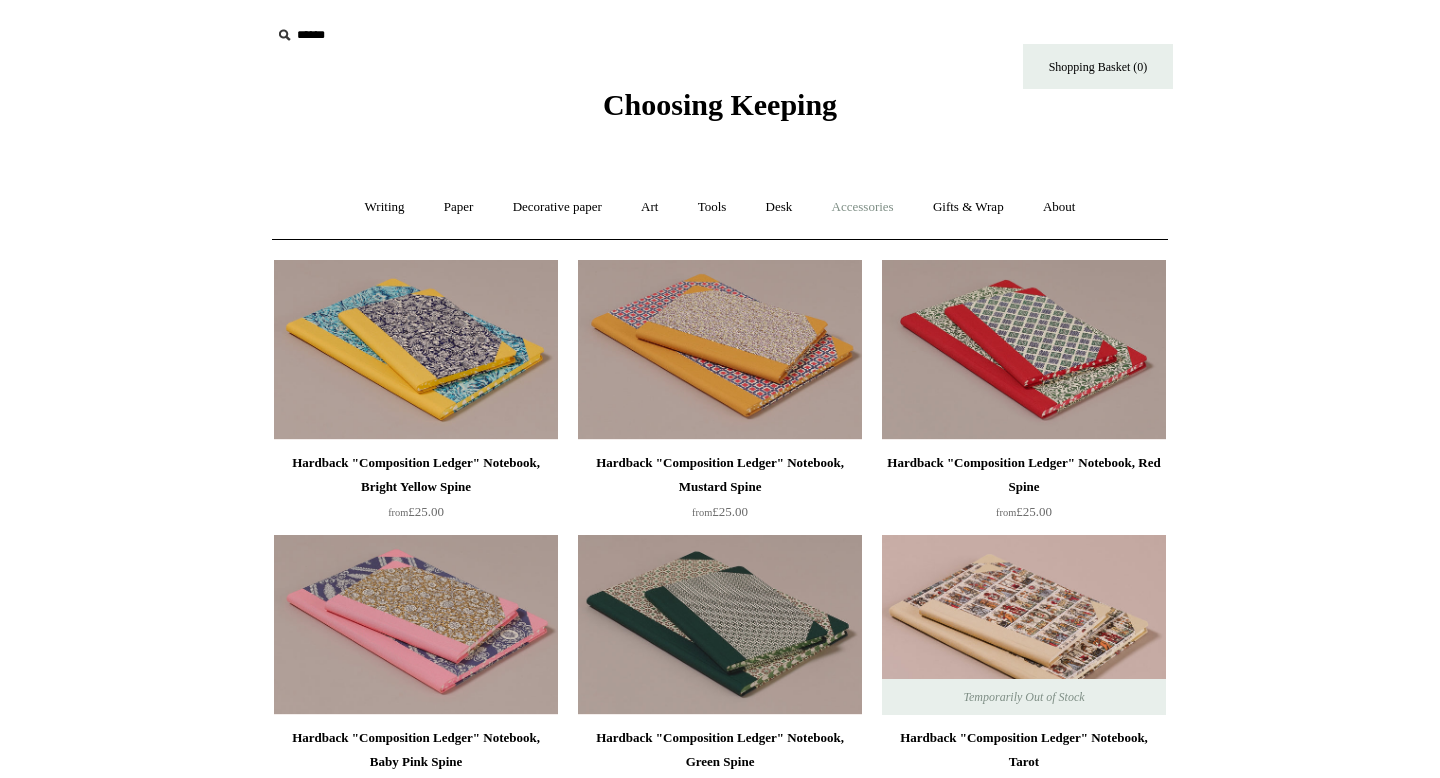 click on "Accessories +" at bounding box center (863, 207) 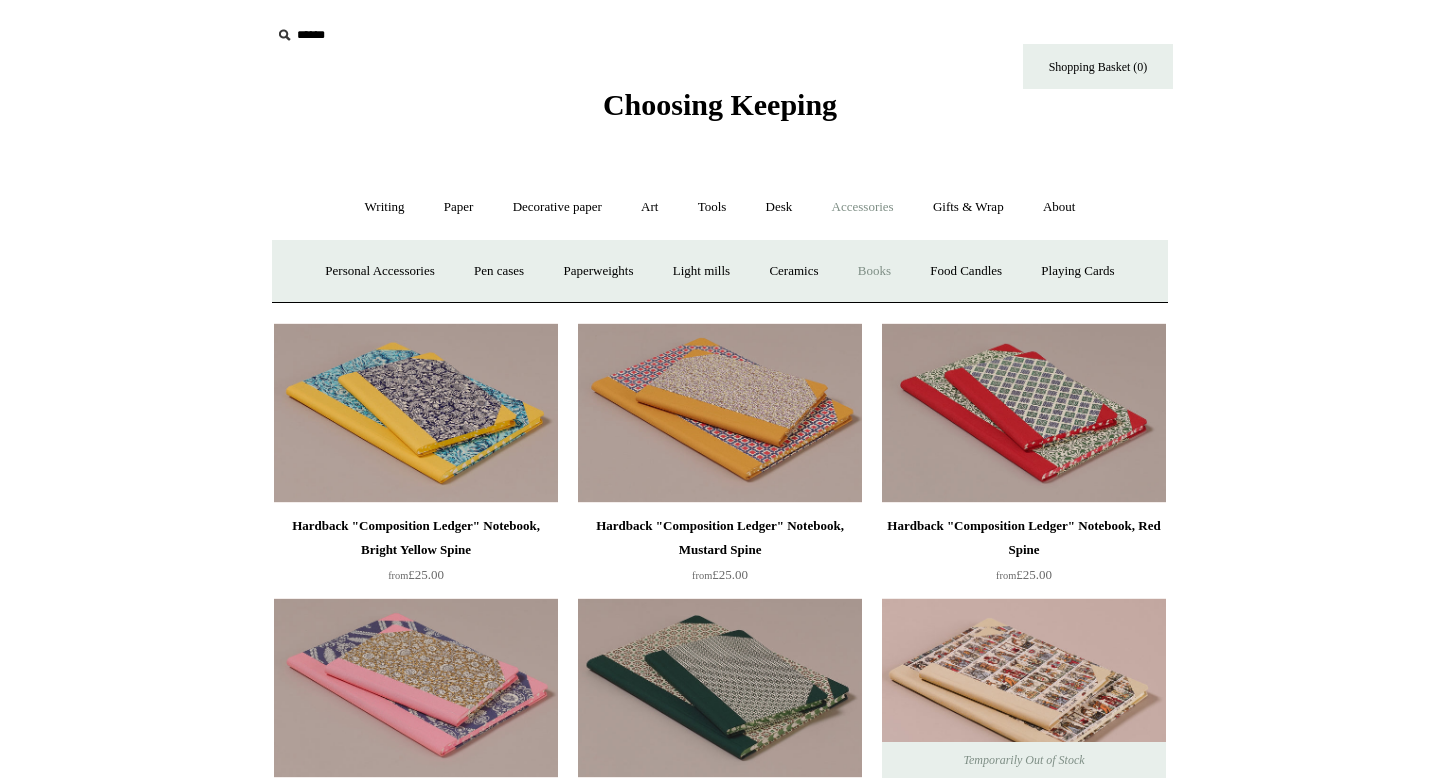 click on "Books" at bounding box center (874, 271) 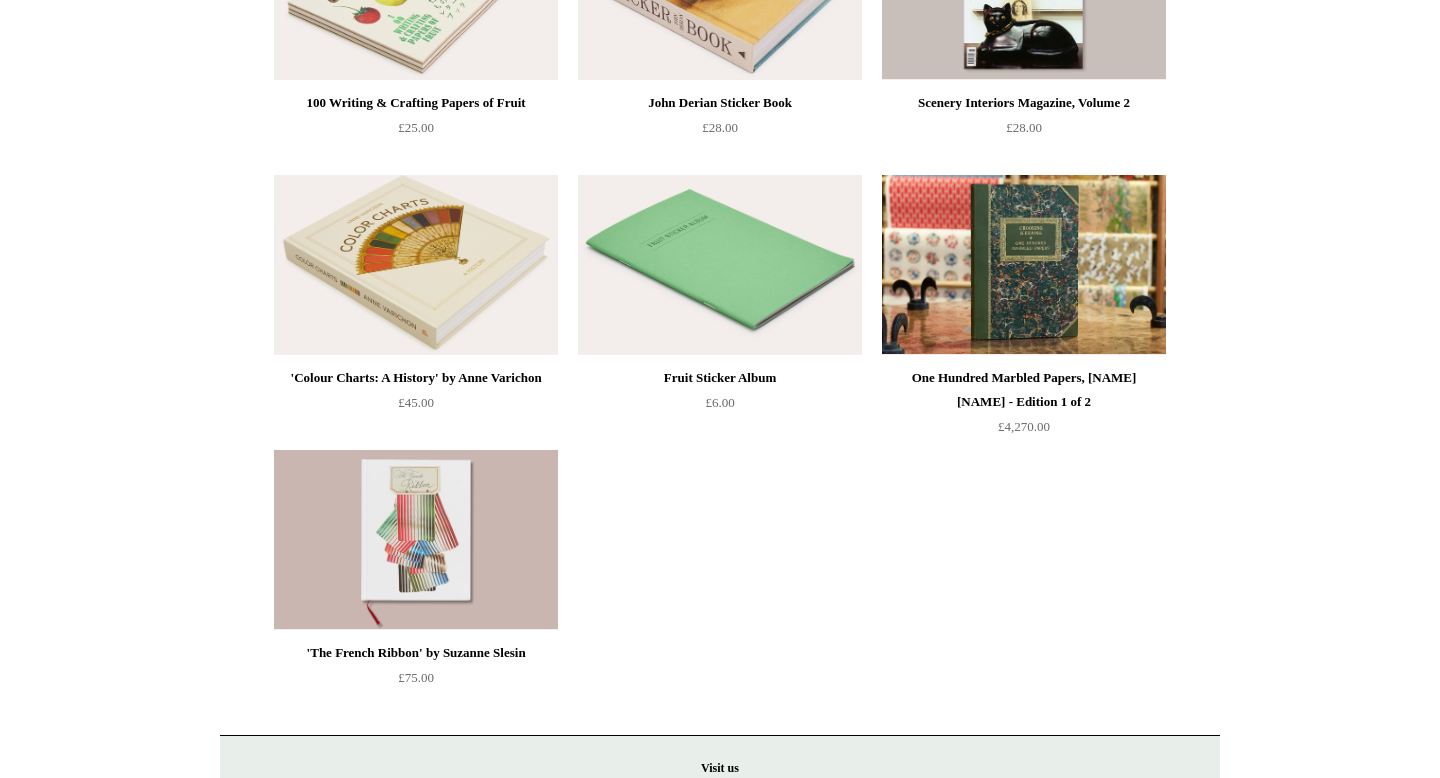 scroll, scrollTop: 0, scrollLeft: 0, axis: both 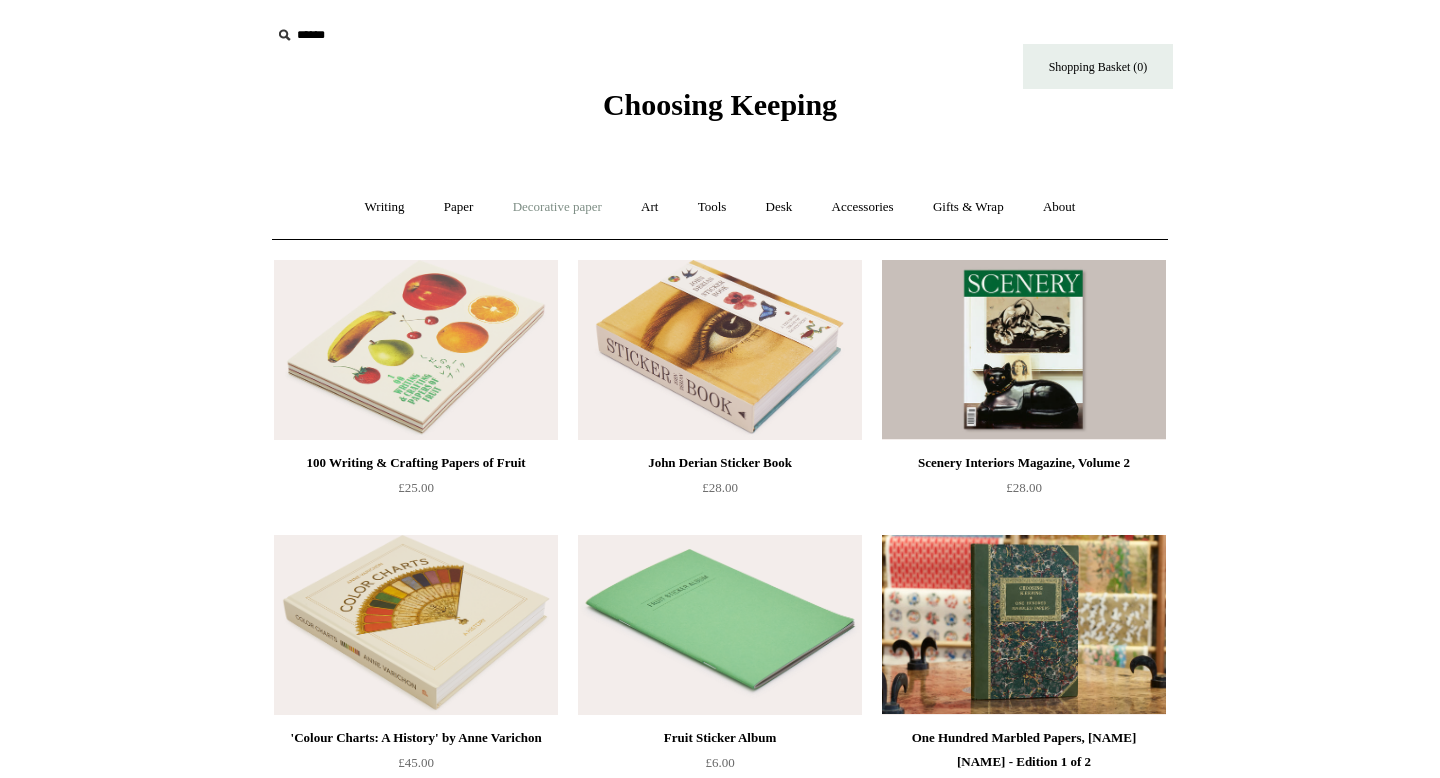 click on "Decorative paper +" at bounding box center (557, 207) 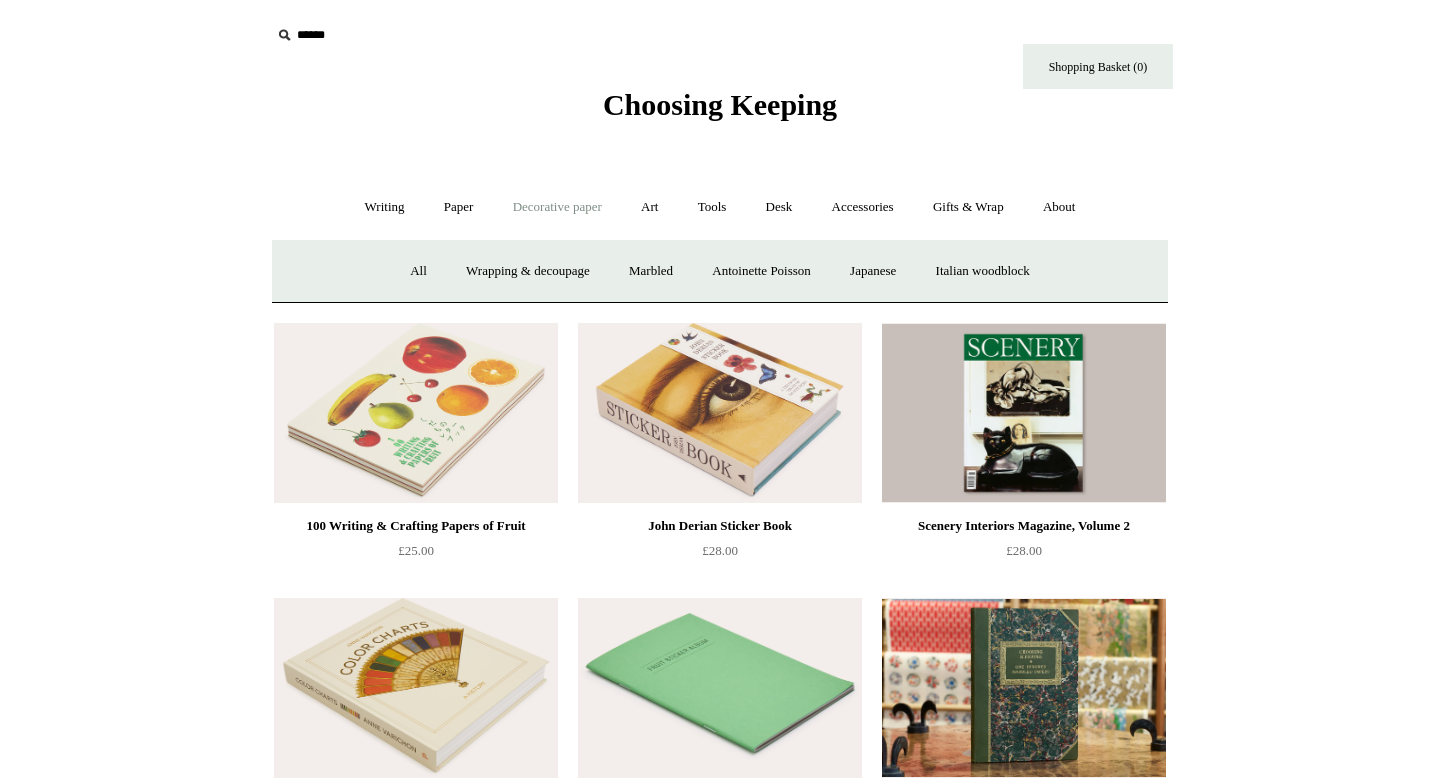 click at bounding box center [416, 413] 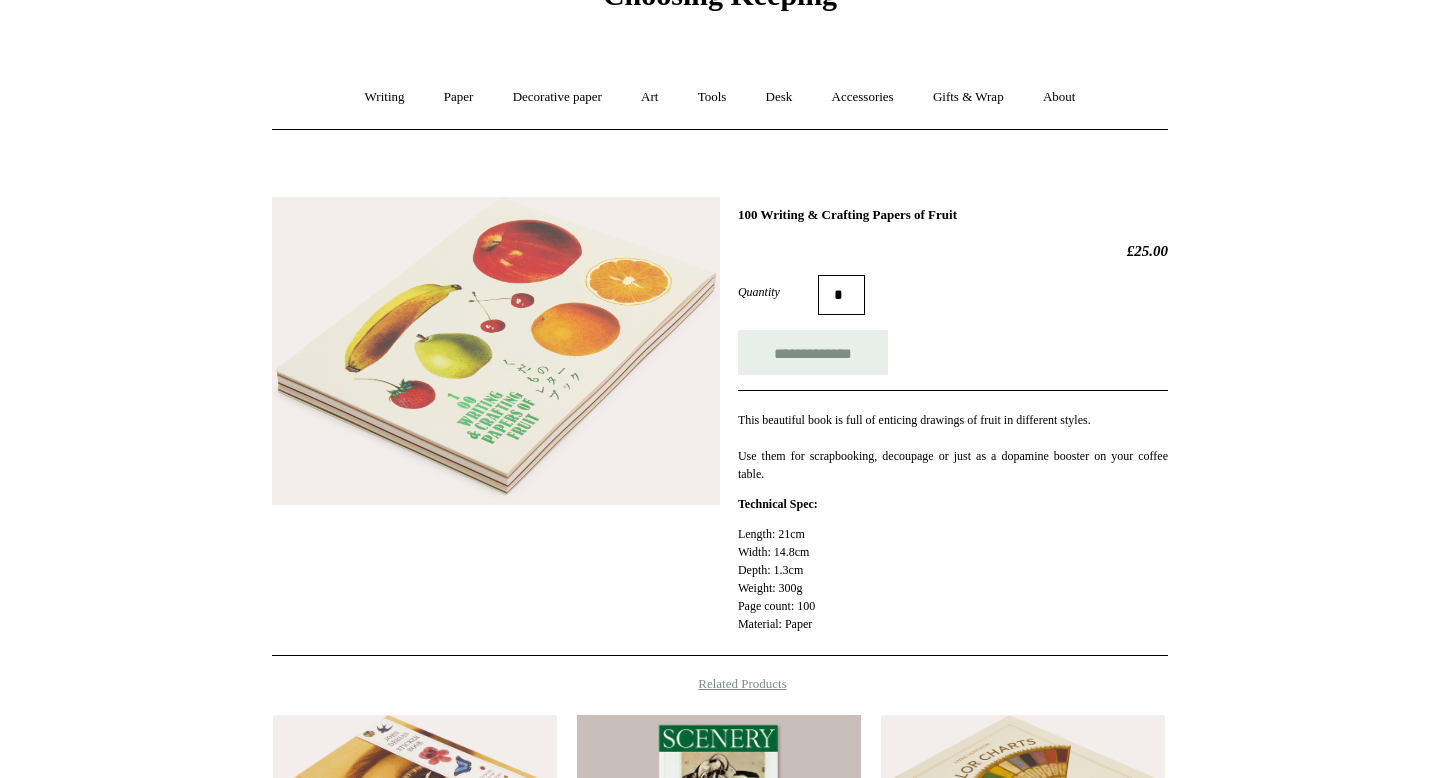 scroll, scrollTop: 0, scrollLeft: 0, axis: both 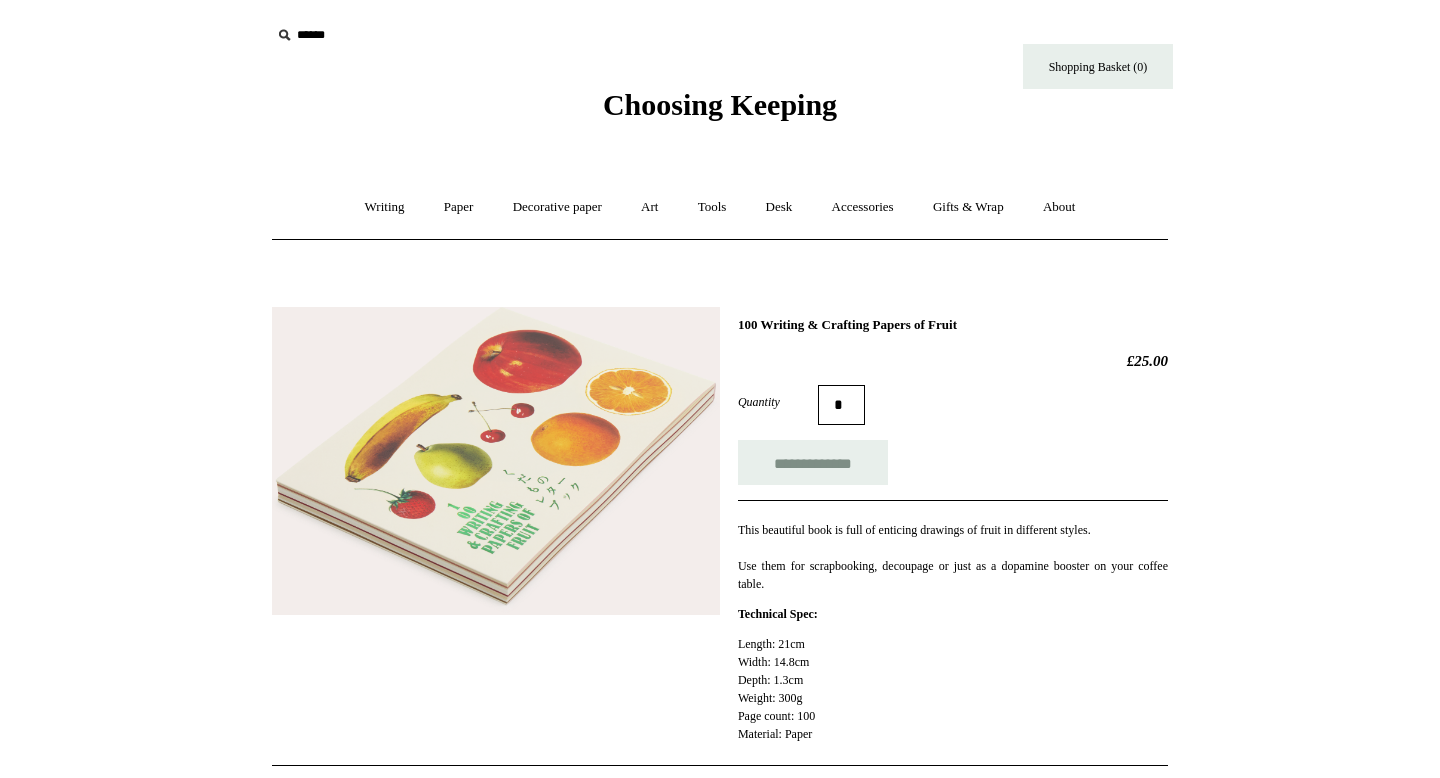 click at bounding box center (496, 461) 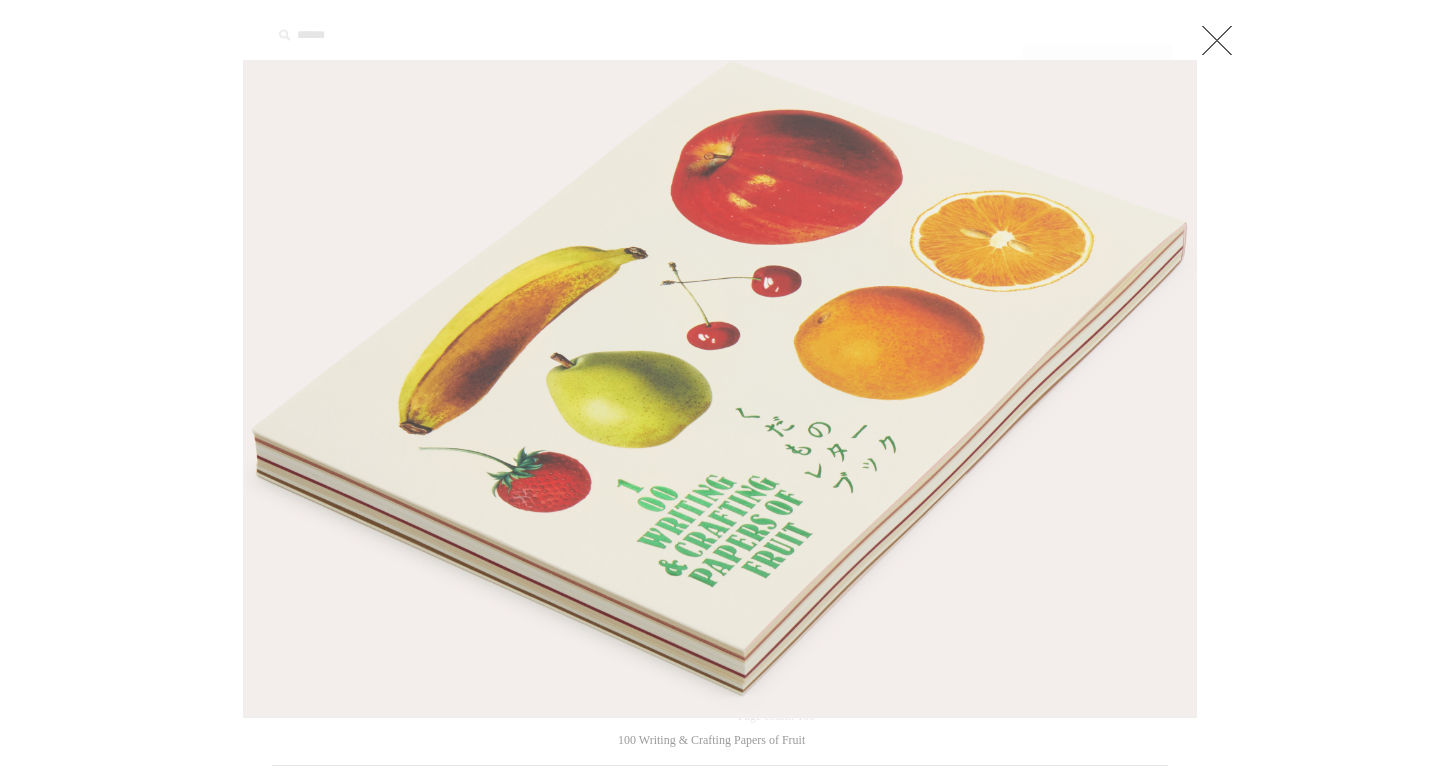 click at bounding box center [1217, 40] 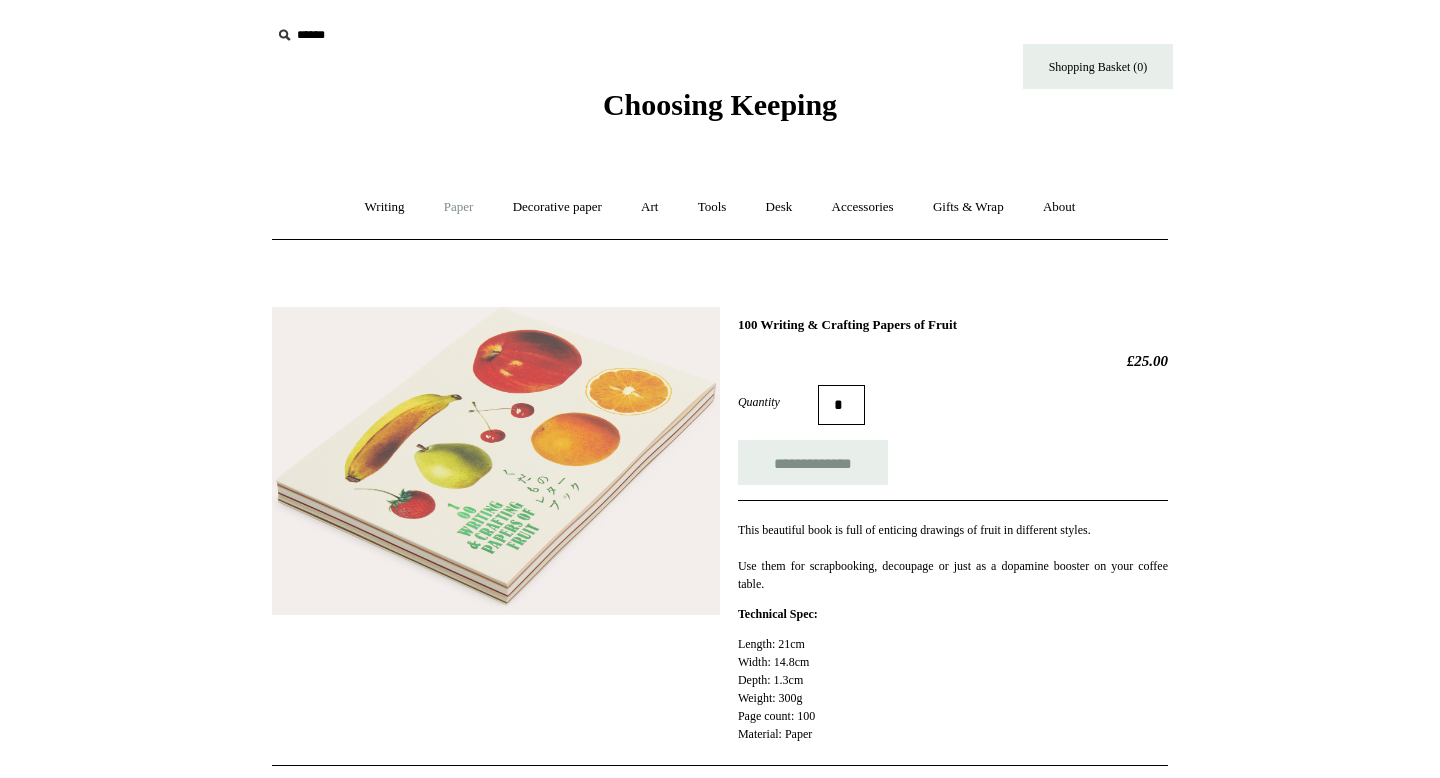 click on "Paper +" at bounding box center (459, 207) 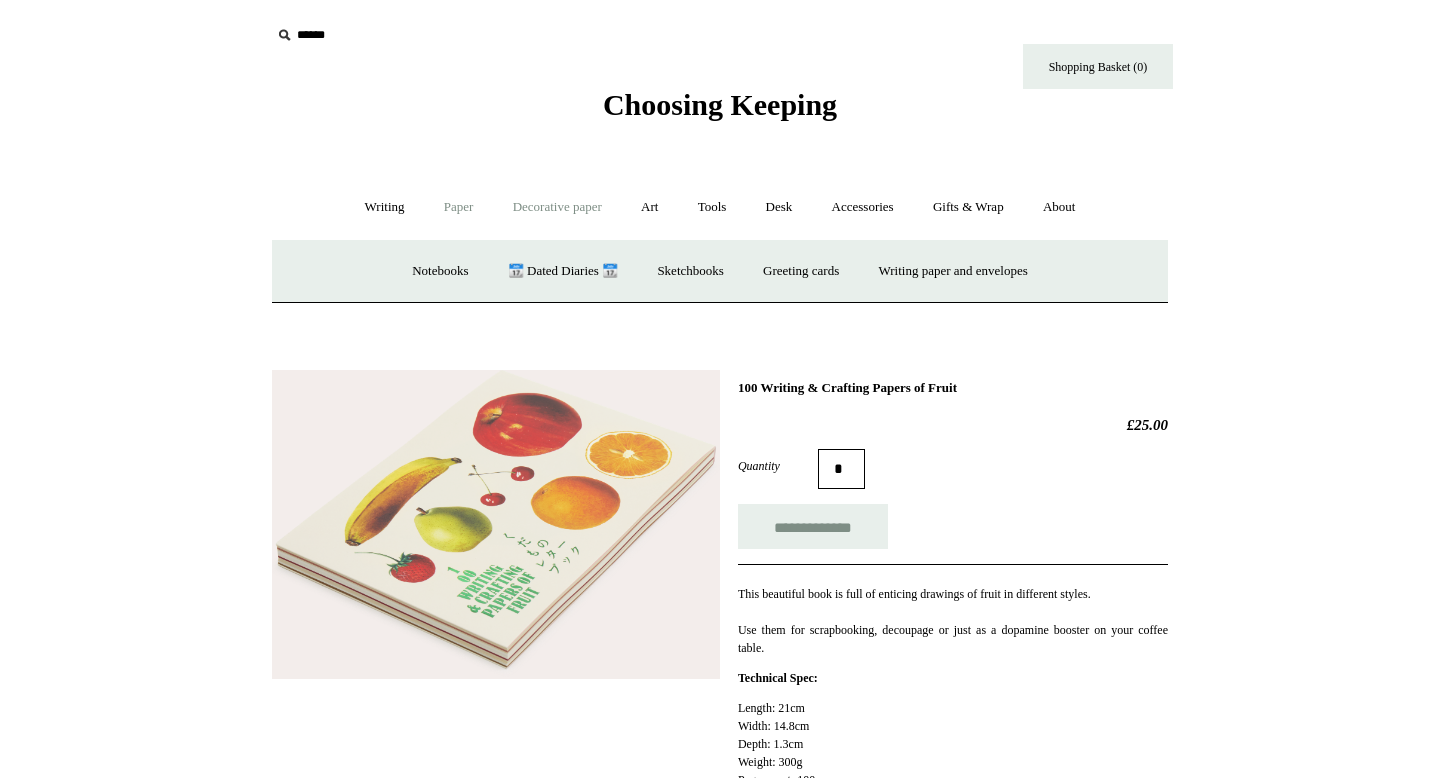 click on "Decorative paper +" at bounding box center (557, 207) 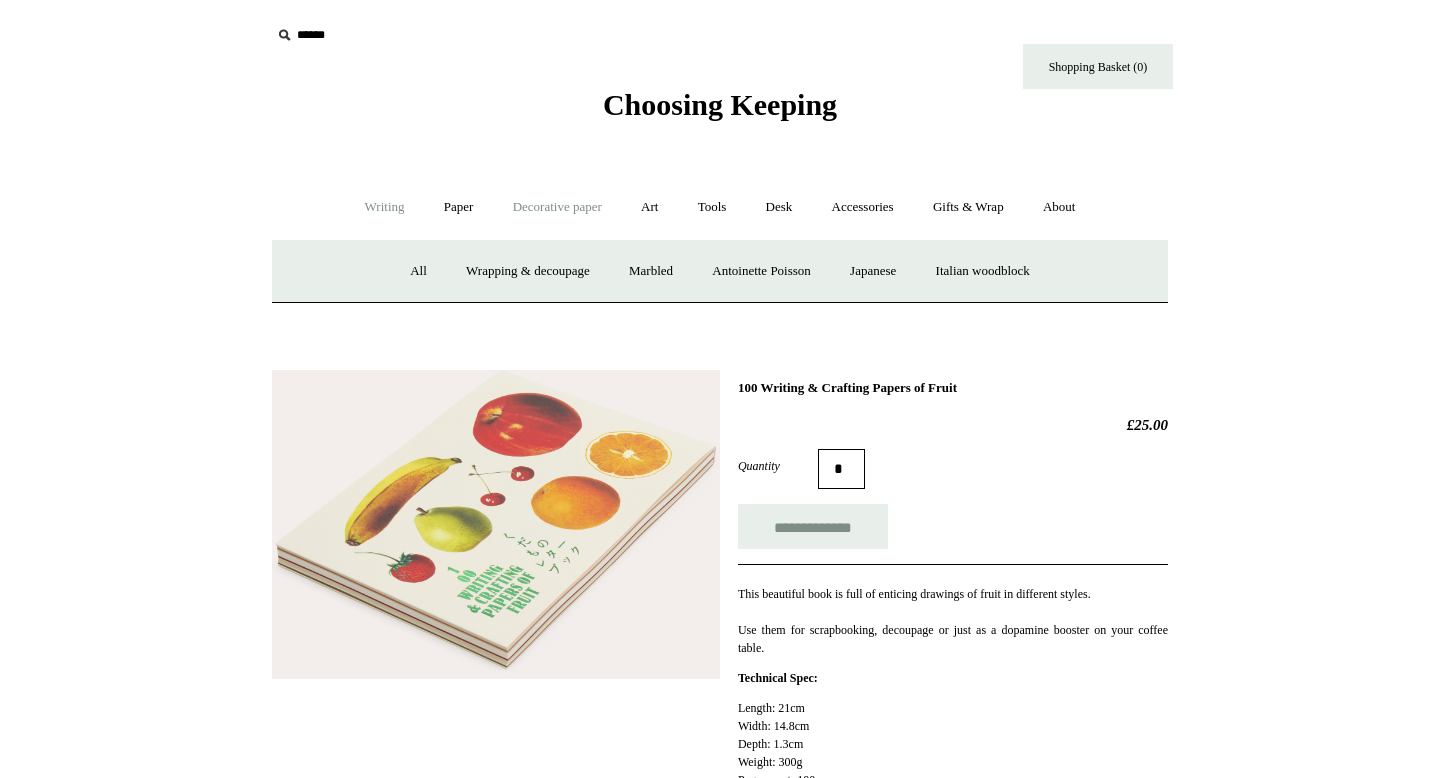 click on "Writing +" at bounding box center [385, 207] 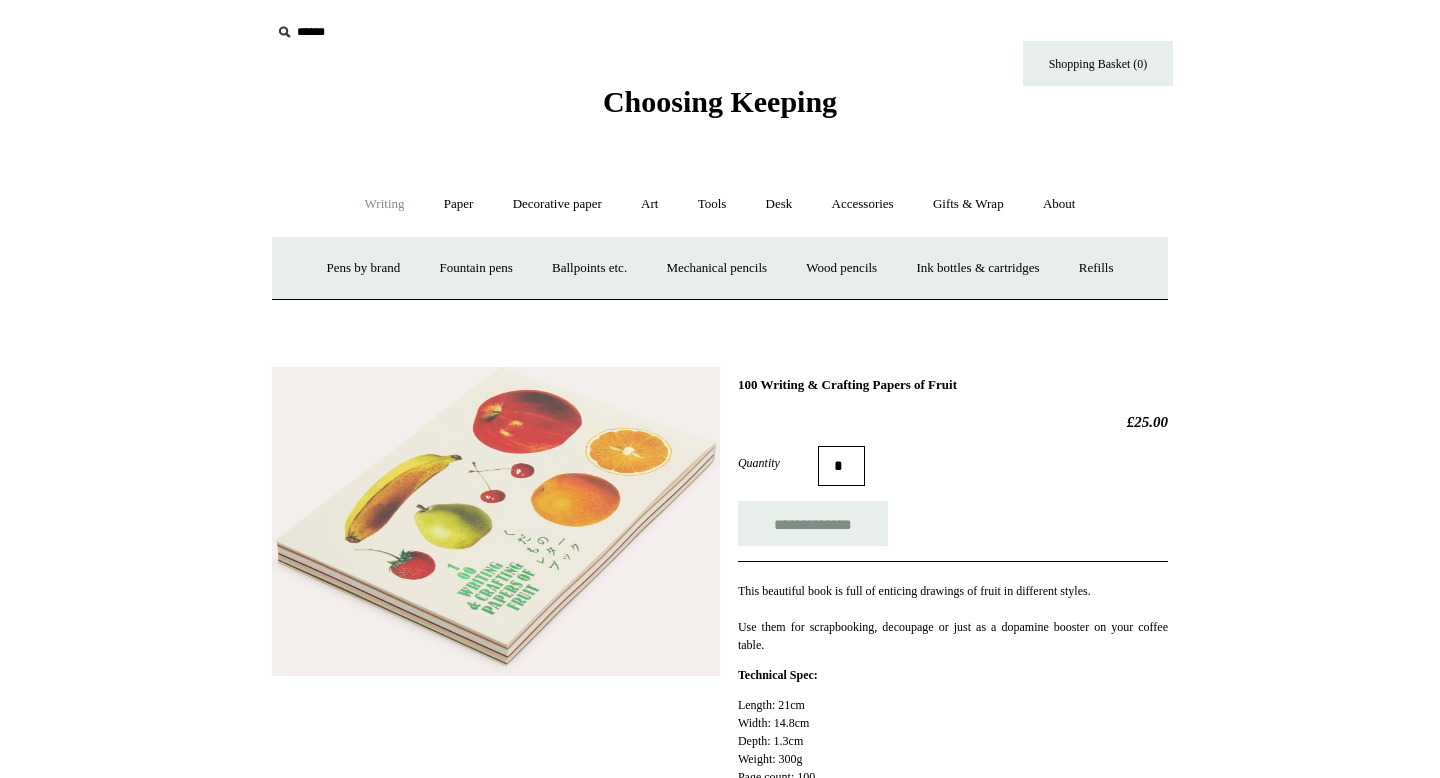 scroll, scrollTop: 0, scrollLeft: 0, axis: both 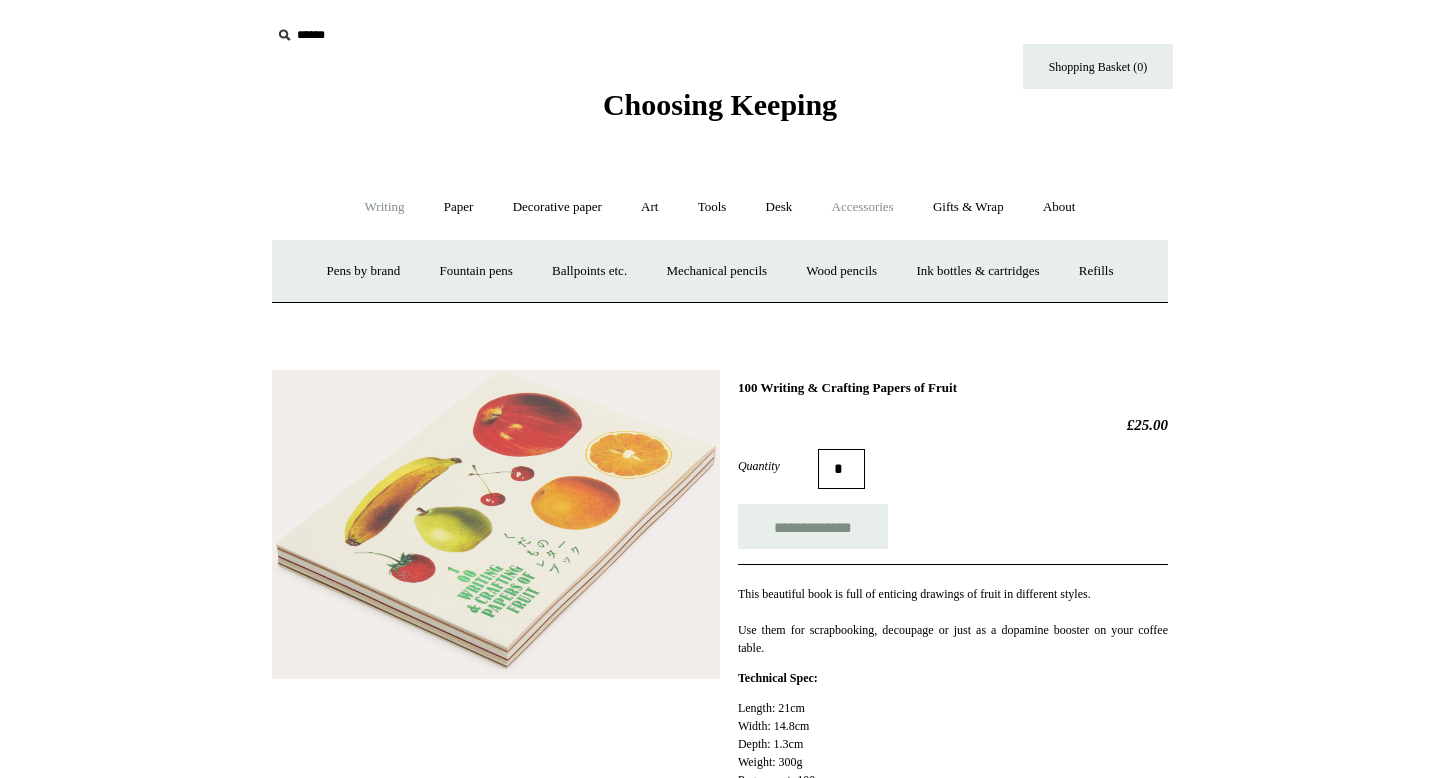 click on "Accessories +" at bounding box center (863, 207) 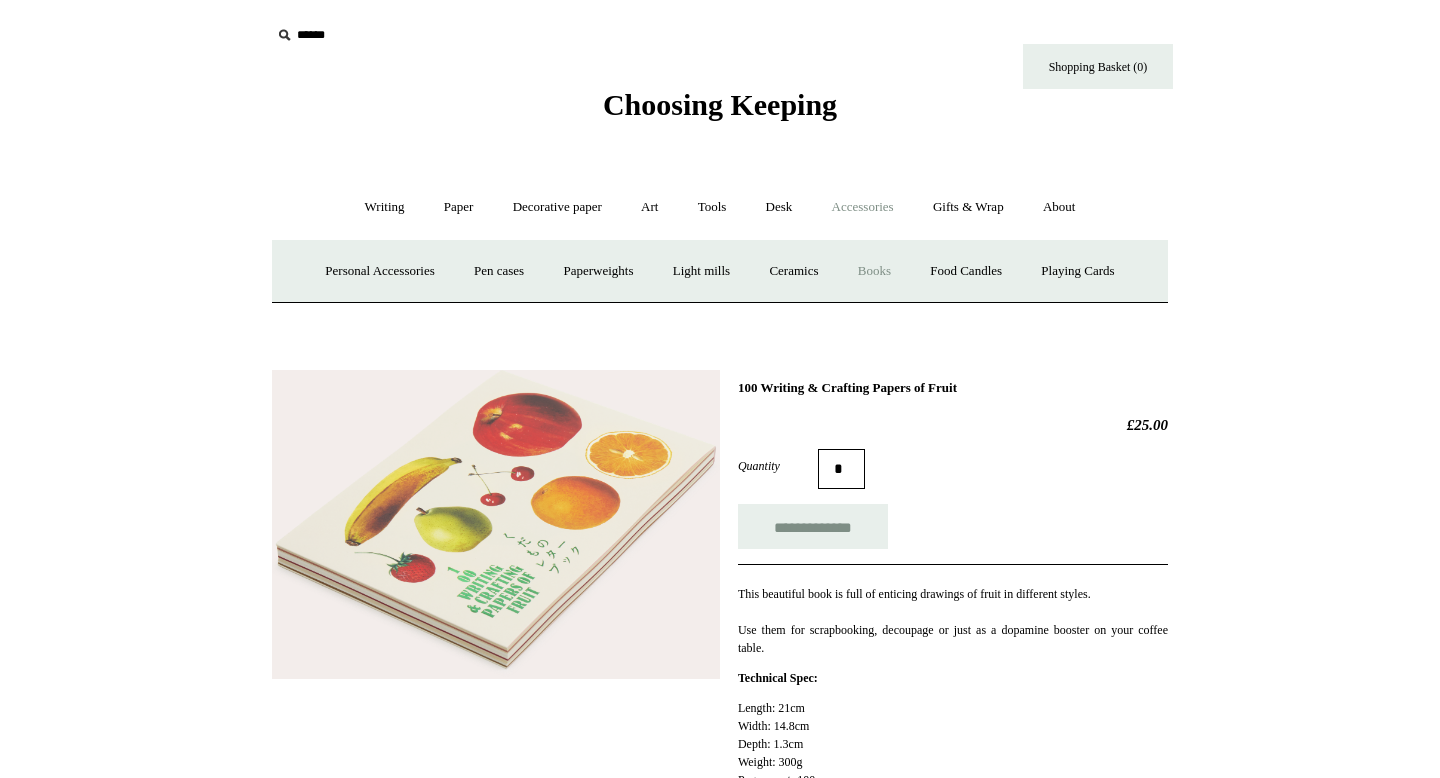 click on "Choosing Keeping" at bounding box center (720, 104) 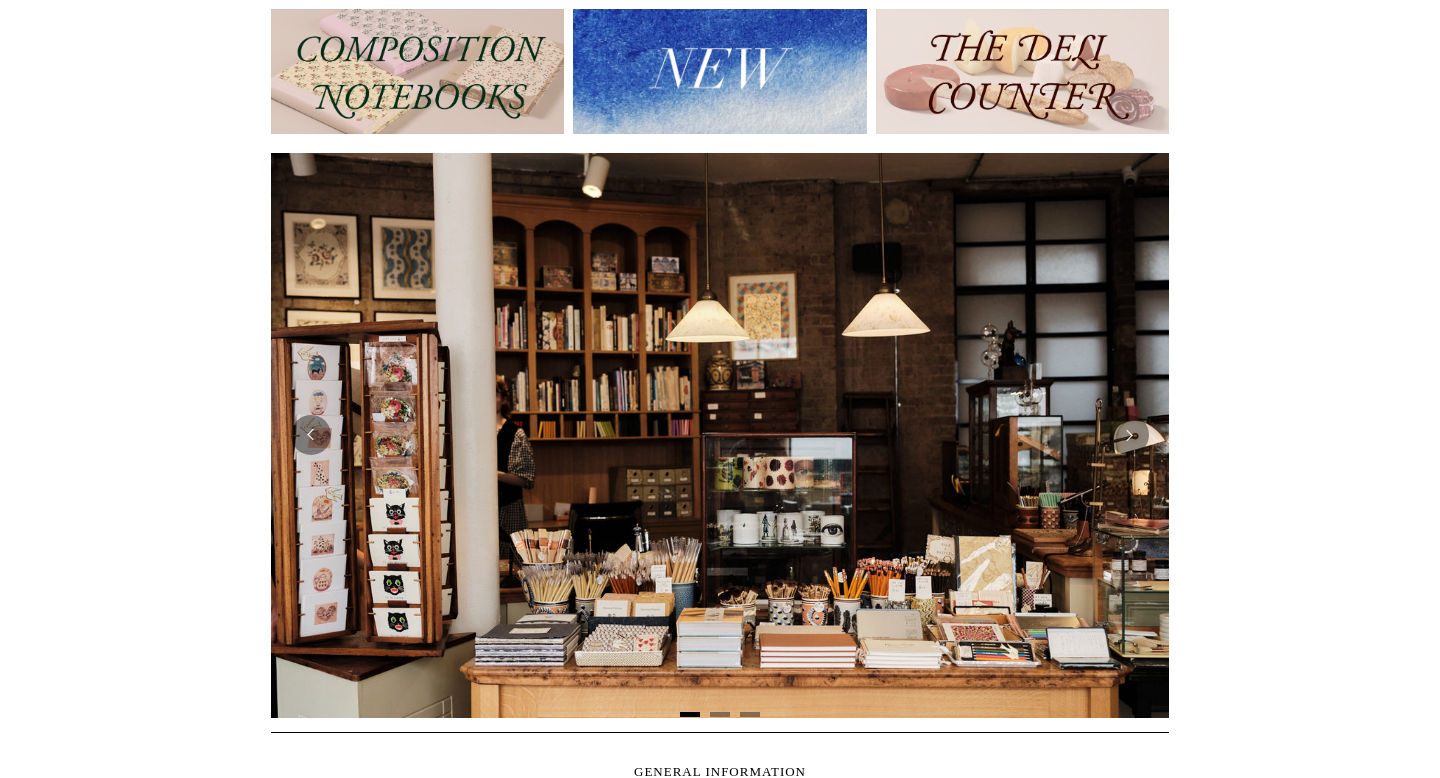 scroll, scrollTop: 0, scrollLeft: 0, axis: both 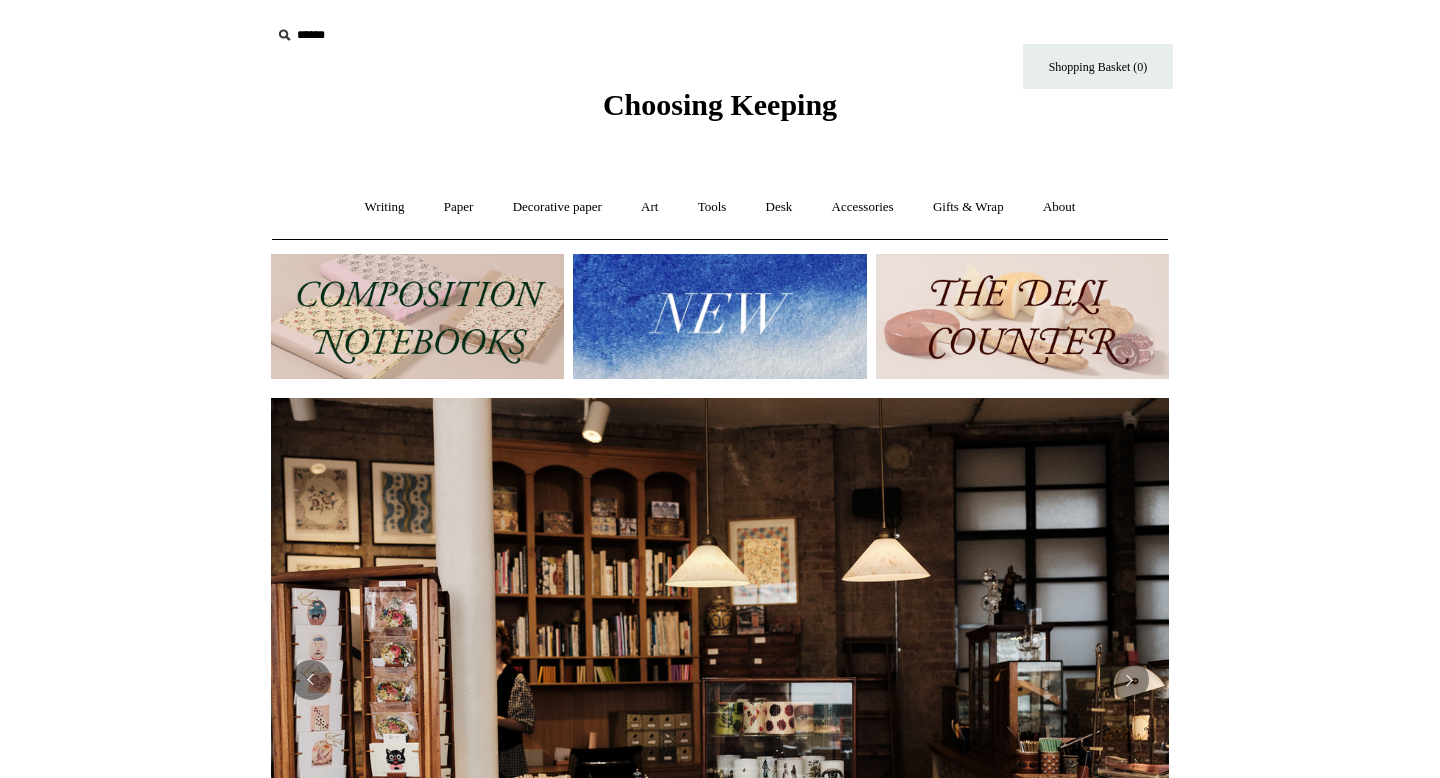click at bounding box center (417, 316) 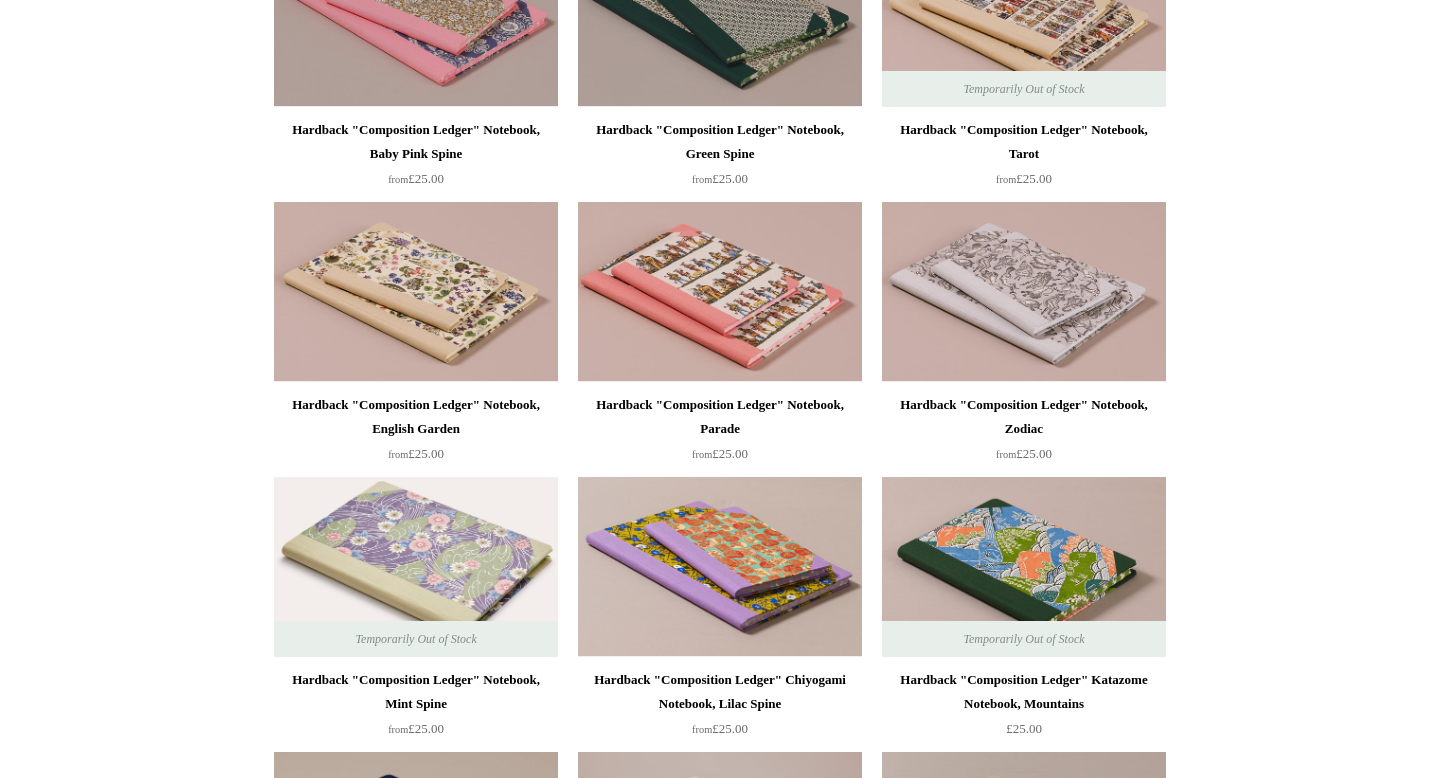 scroll, scrollTop: 0, scrollLeft: 0, axis: both 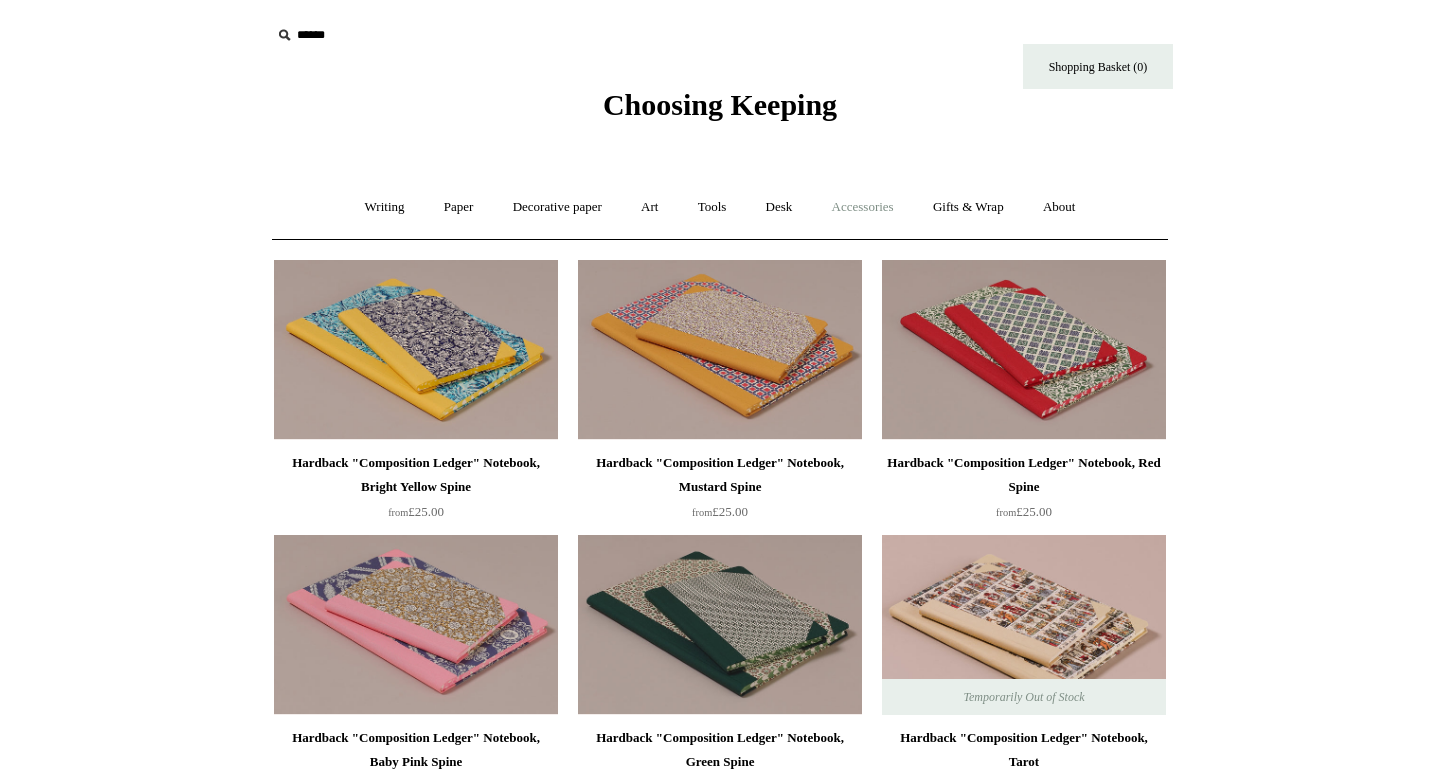 click on "Accessories +" at bounding box center [863, 207] 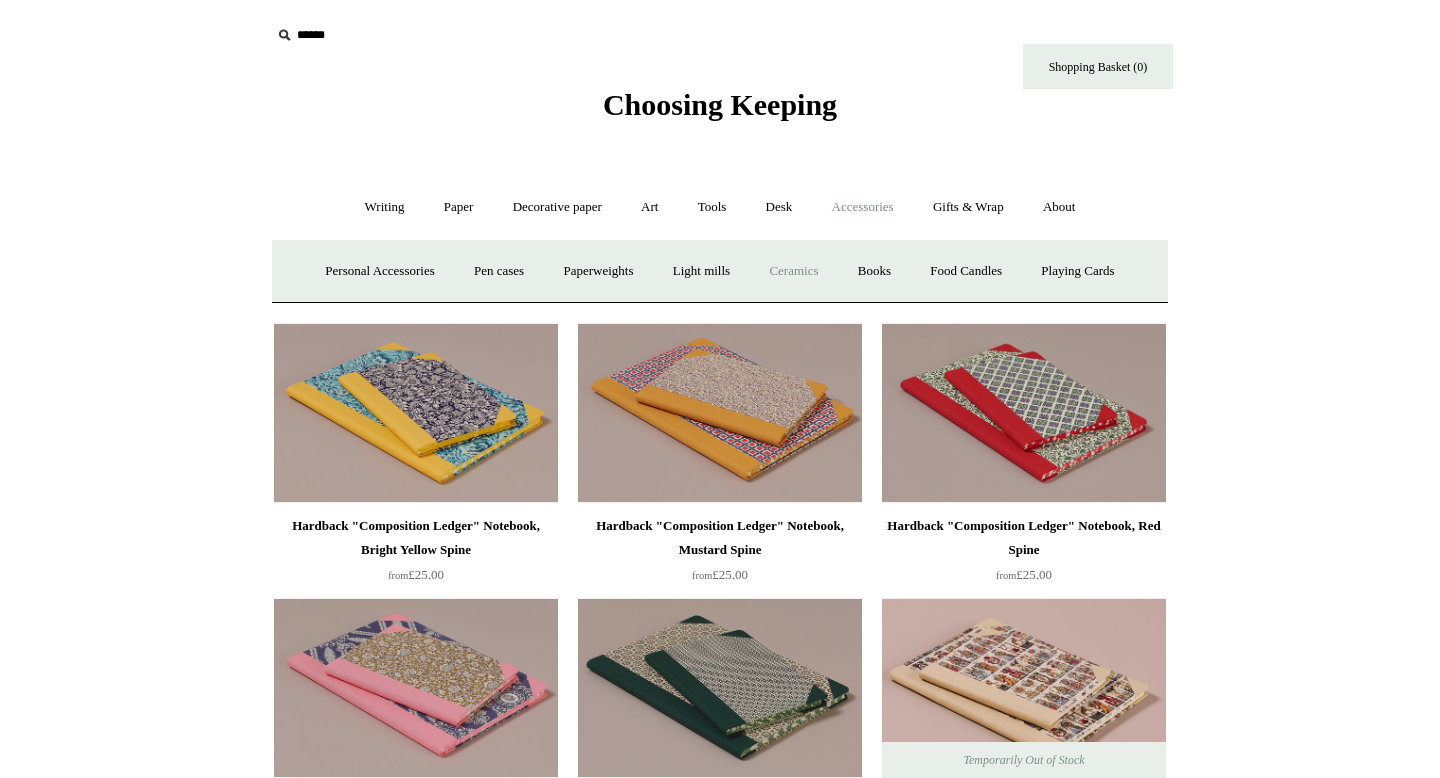 click on "Ceramics  +" at bounding box center [793, 271] 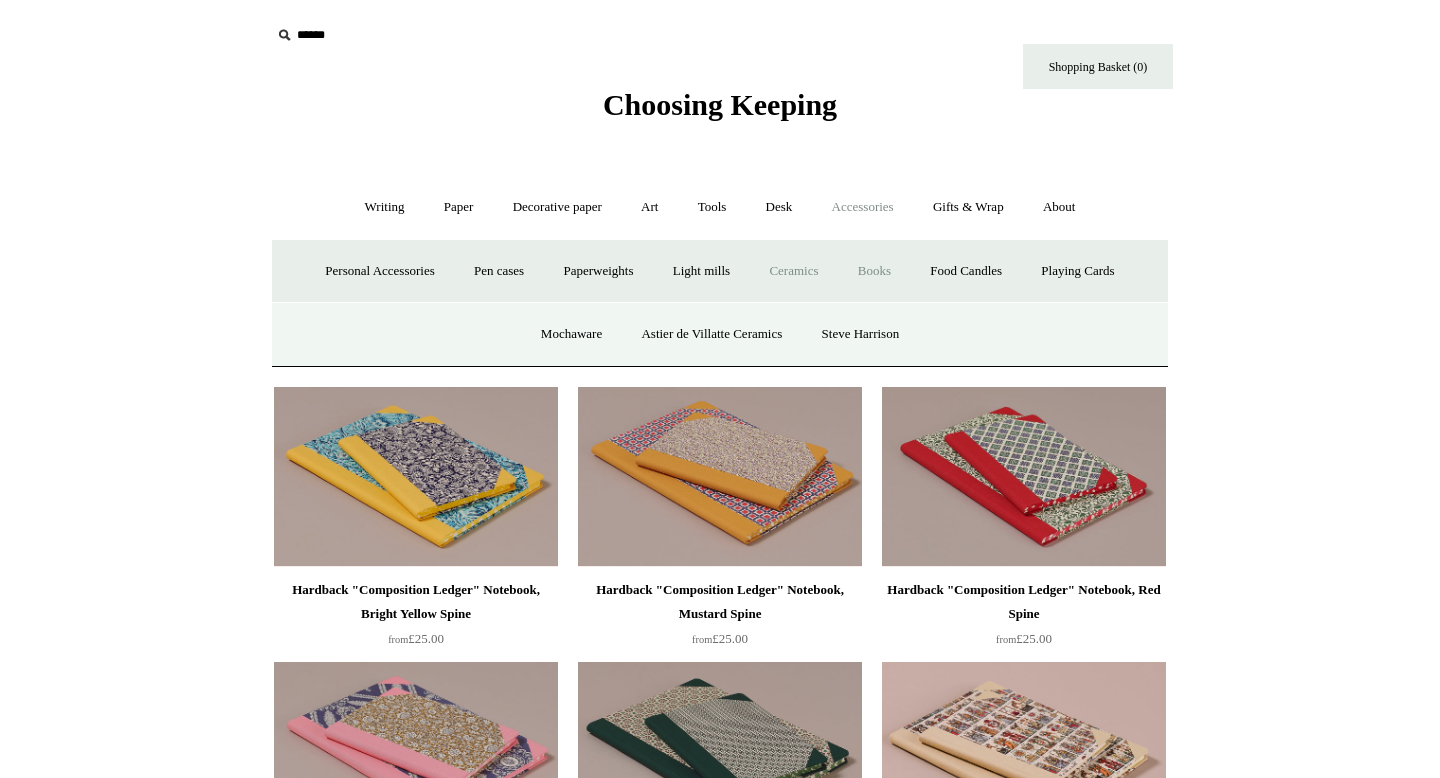 click on "Books" at bounding box center (874, 271) 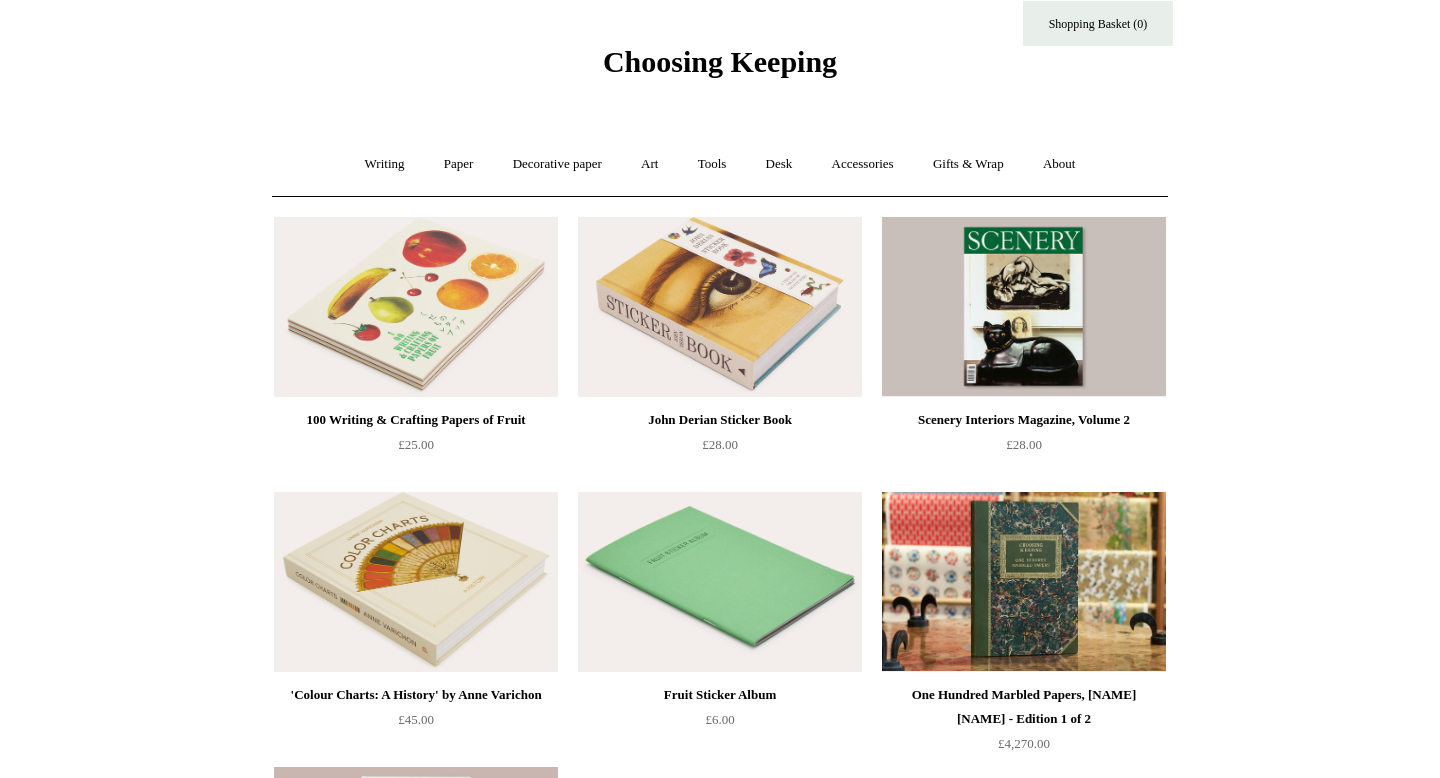 scroll, scrollTop: 0, scrollLeft: 0, axis: both 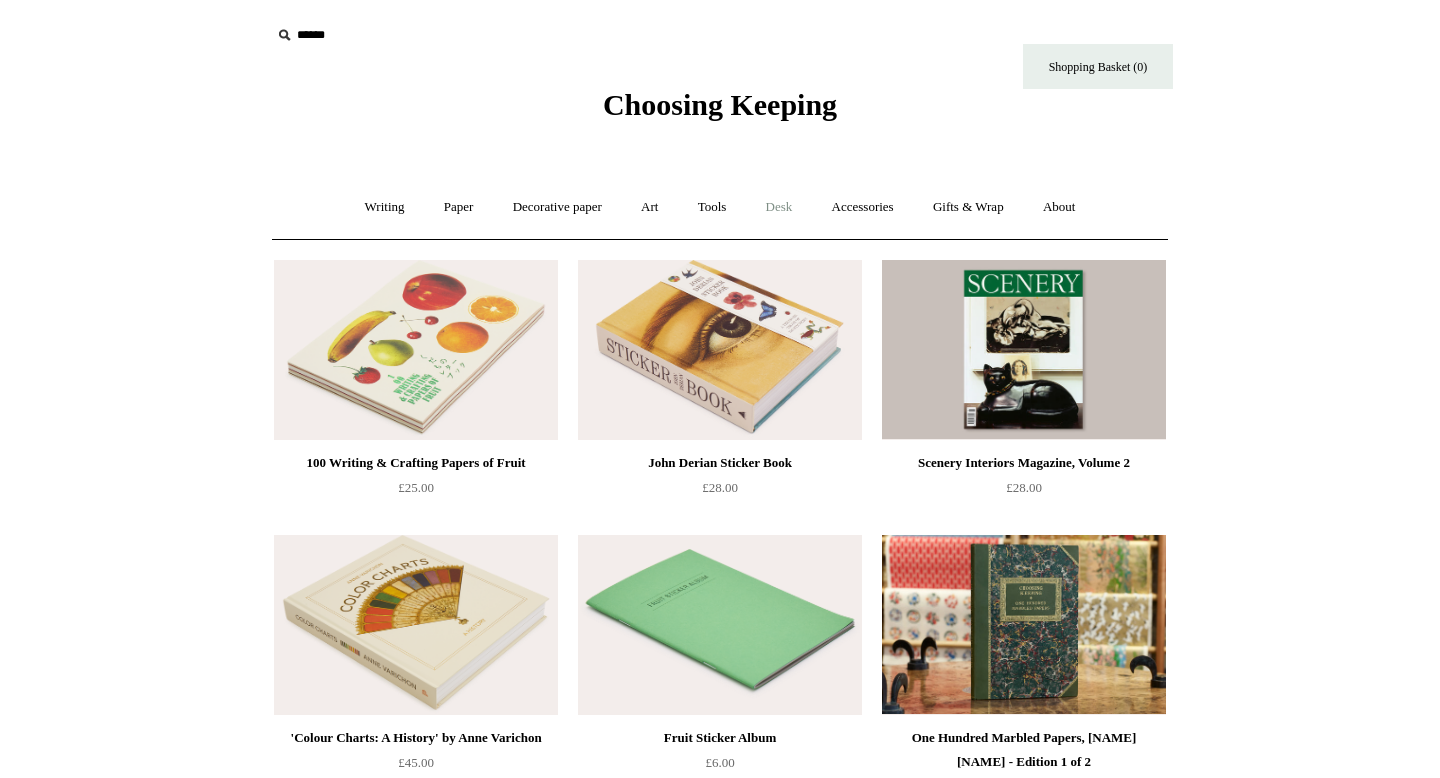 click on "Desk +" at bounding box center (779, 207) 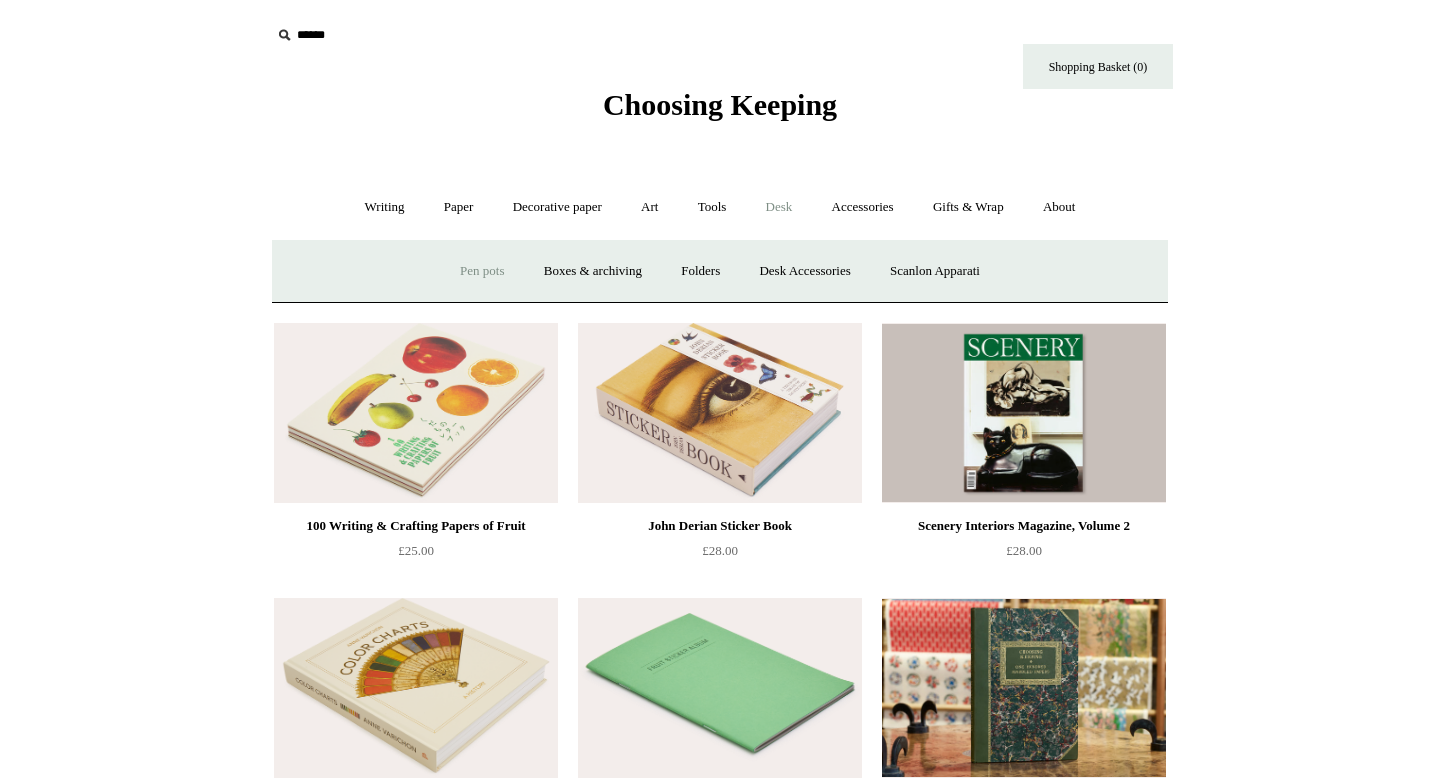 click on "Pen pots" at bounding box center [482, 271] 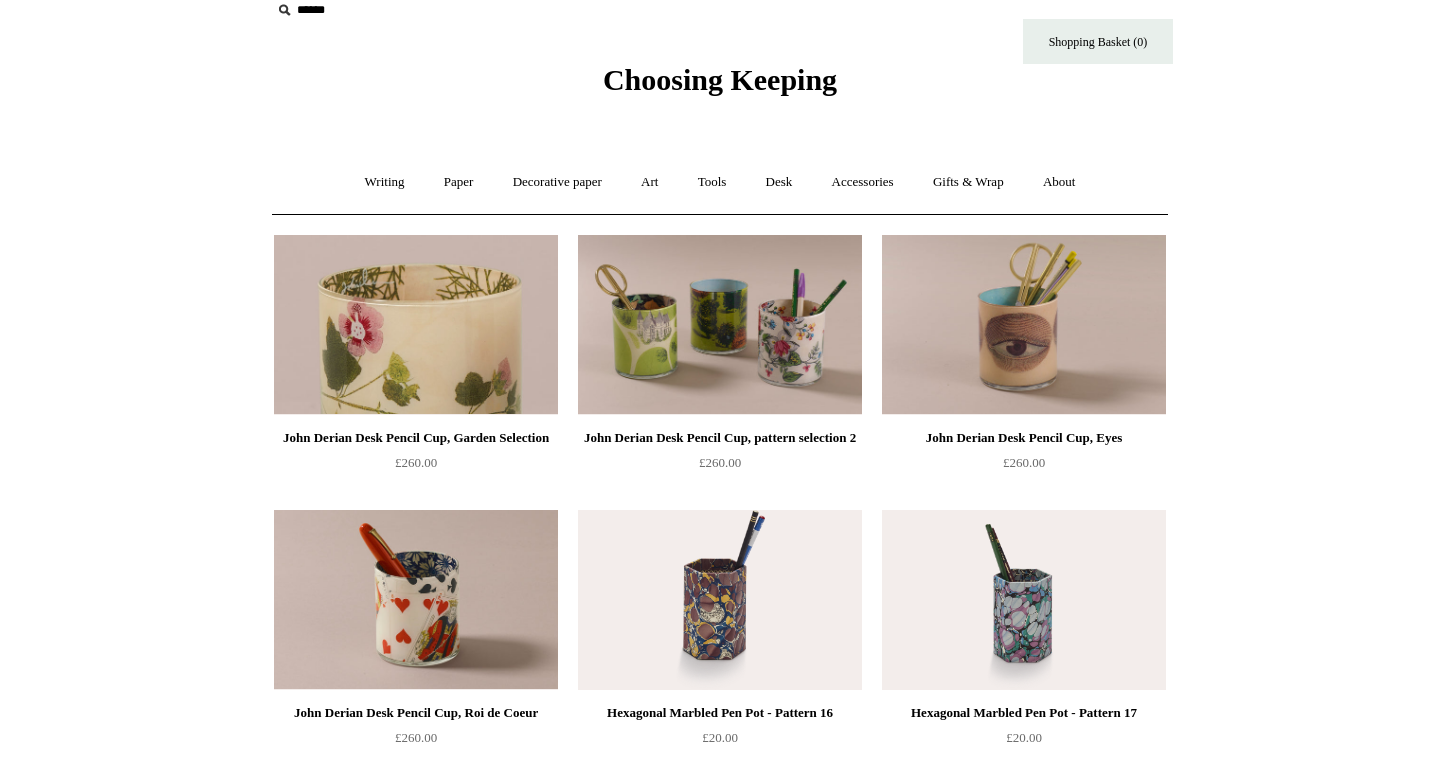 scroll, scrollTop: 0, scrollLeft: 0, axis: both 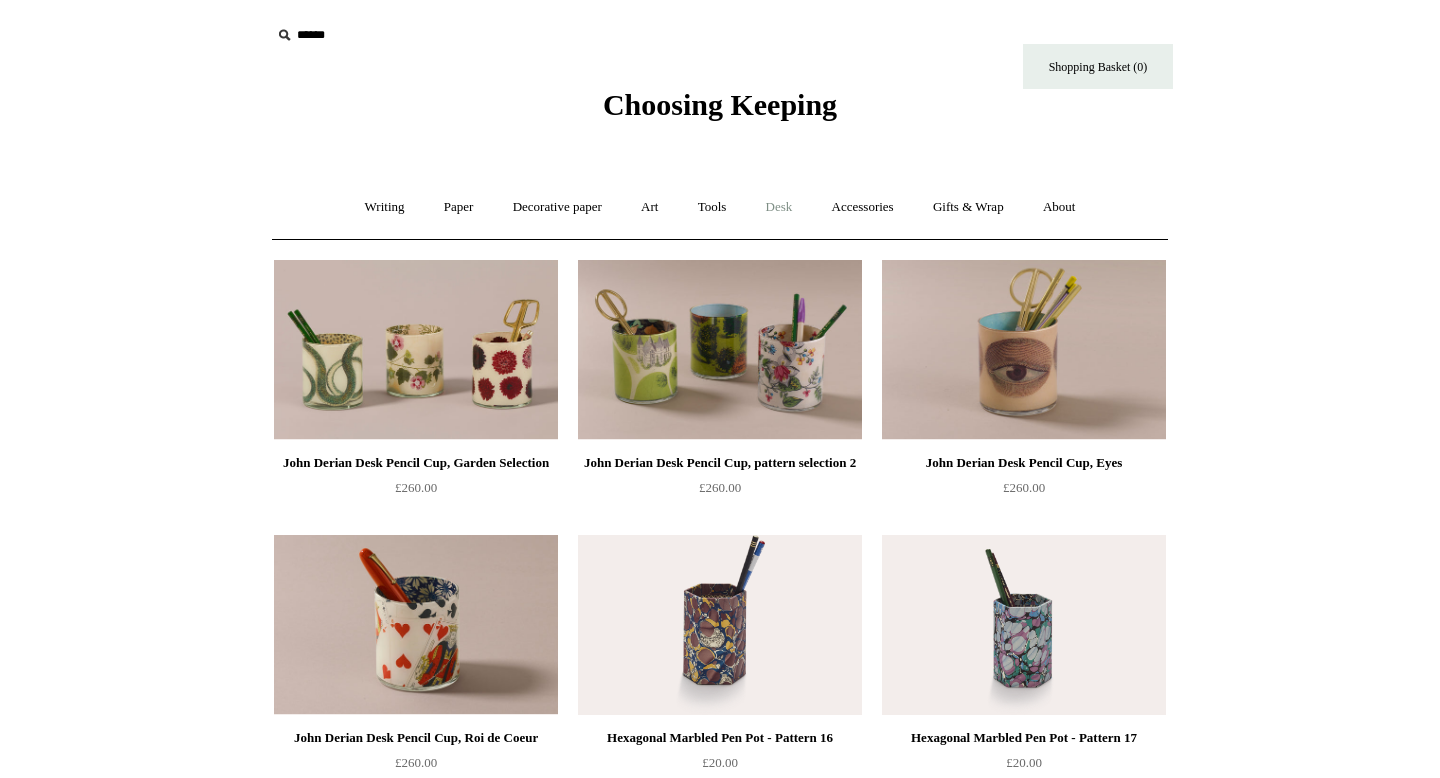 click on "Desk +" at bounding box center (779, 207) 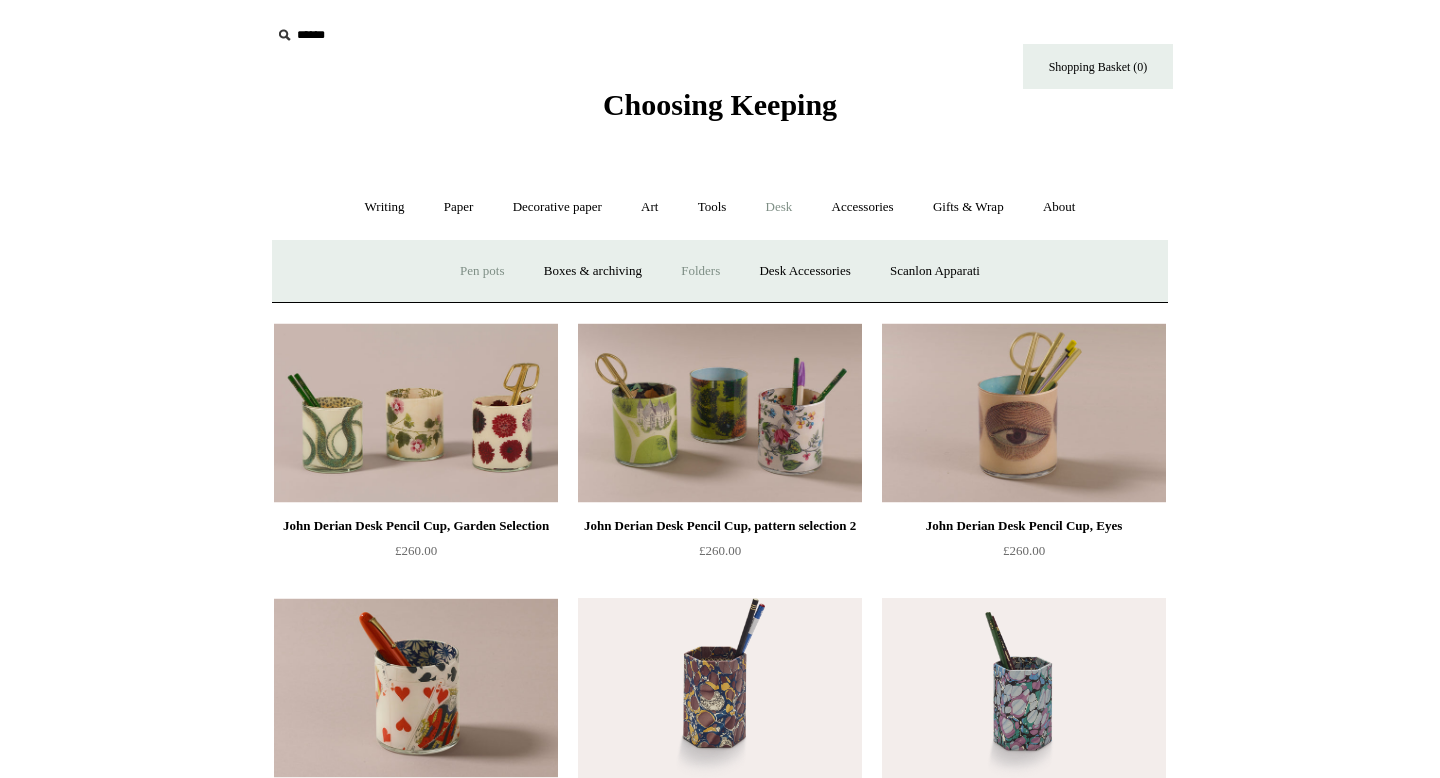 click on "Folders" at bounding box center [700, 271] 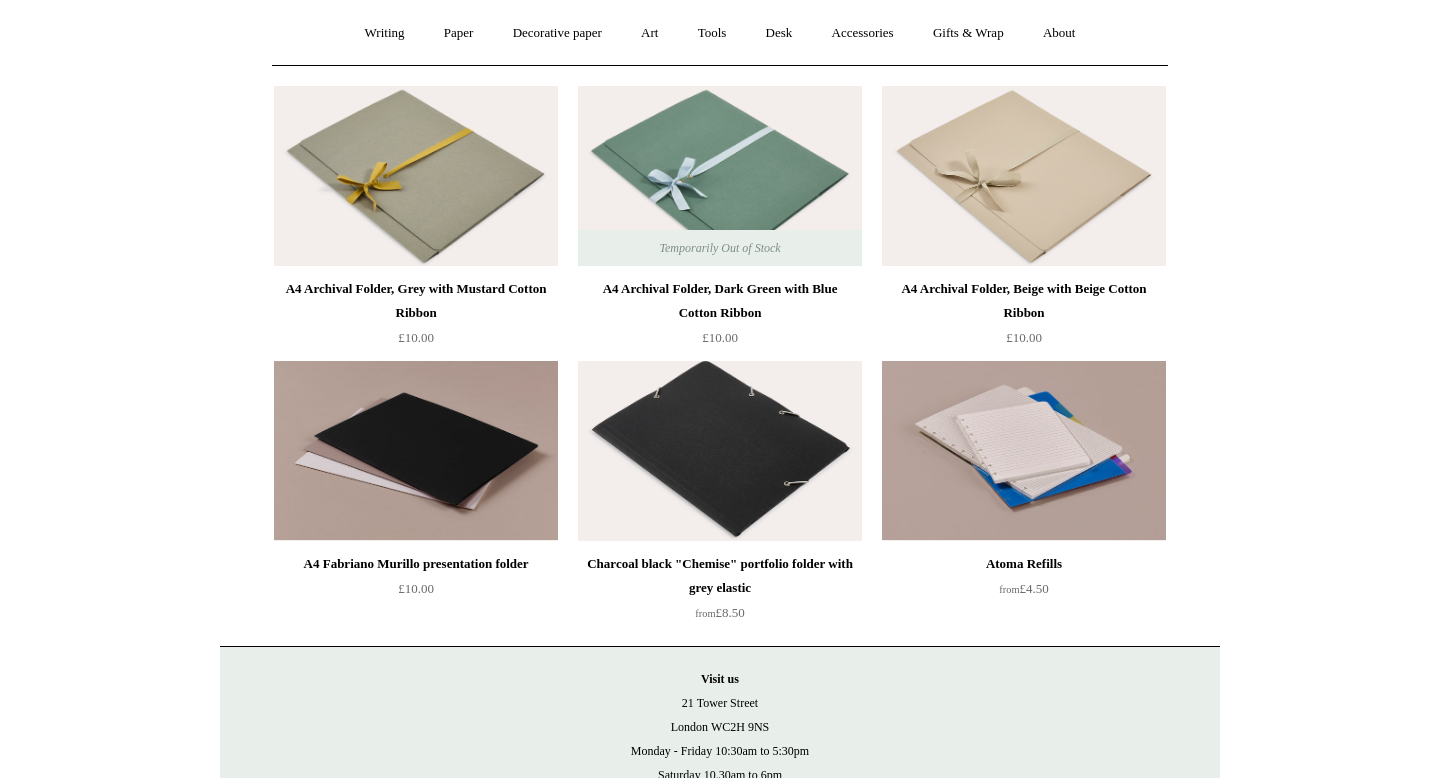 scroll, scrollTop: 0, scrollLeft: 0, axis: both 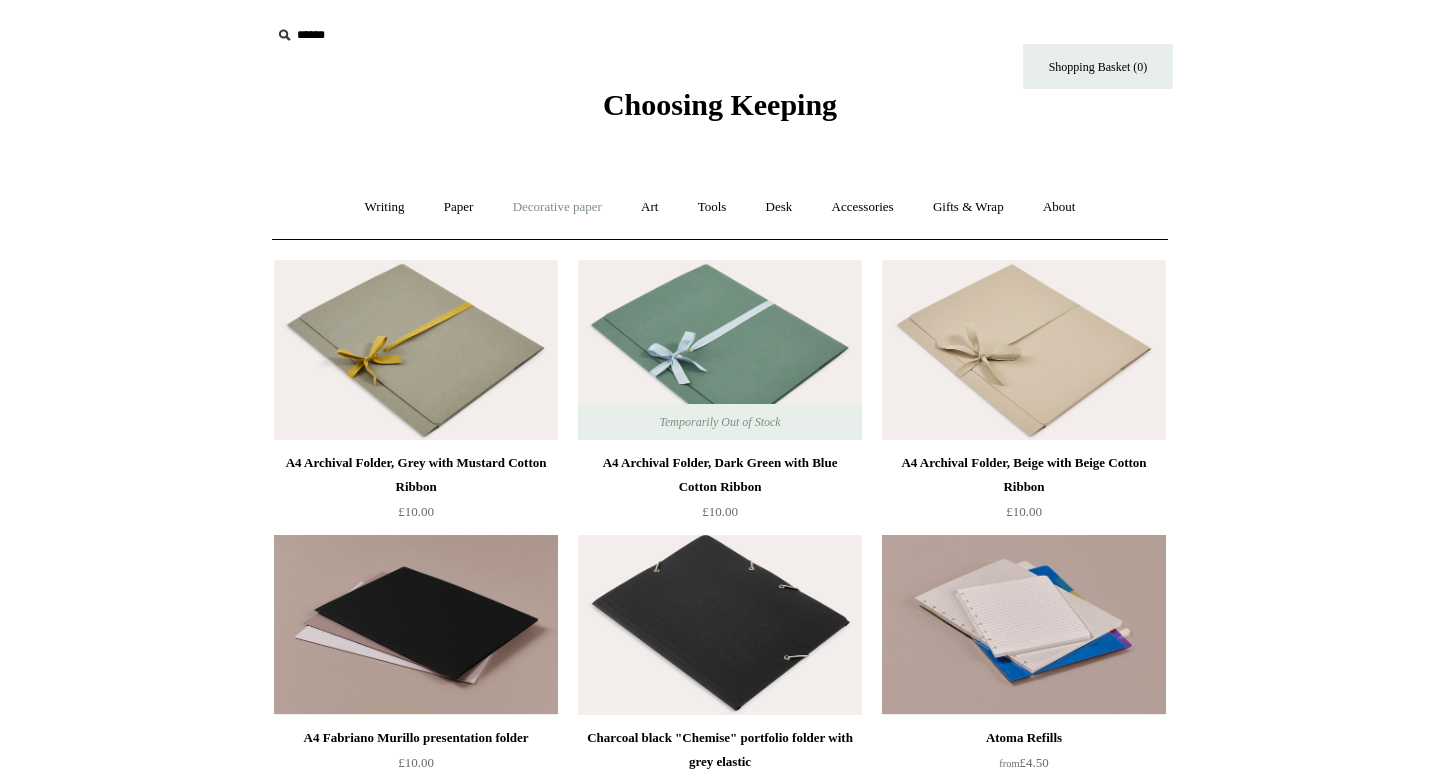 click on "Decorative paper +" at bounding box center (557, 207) 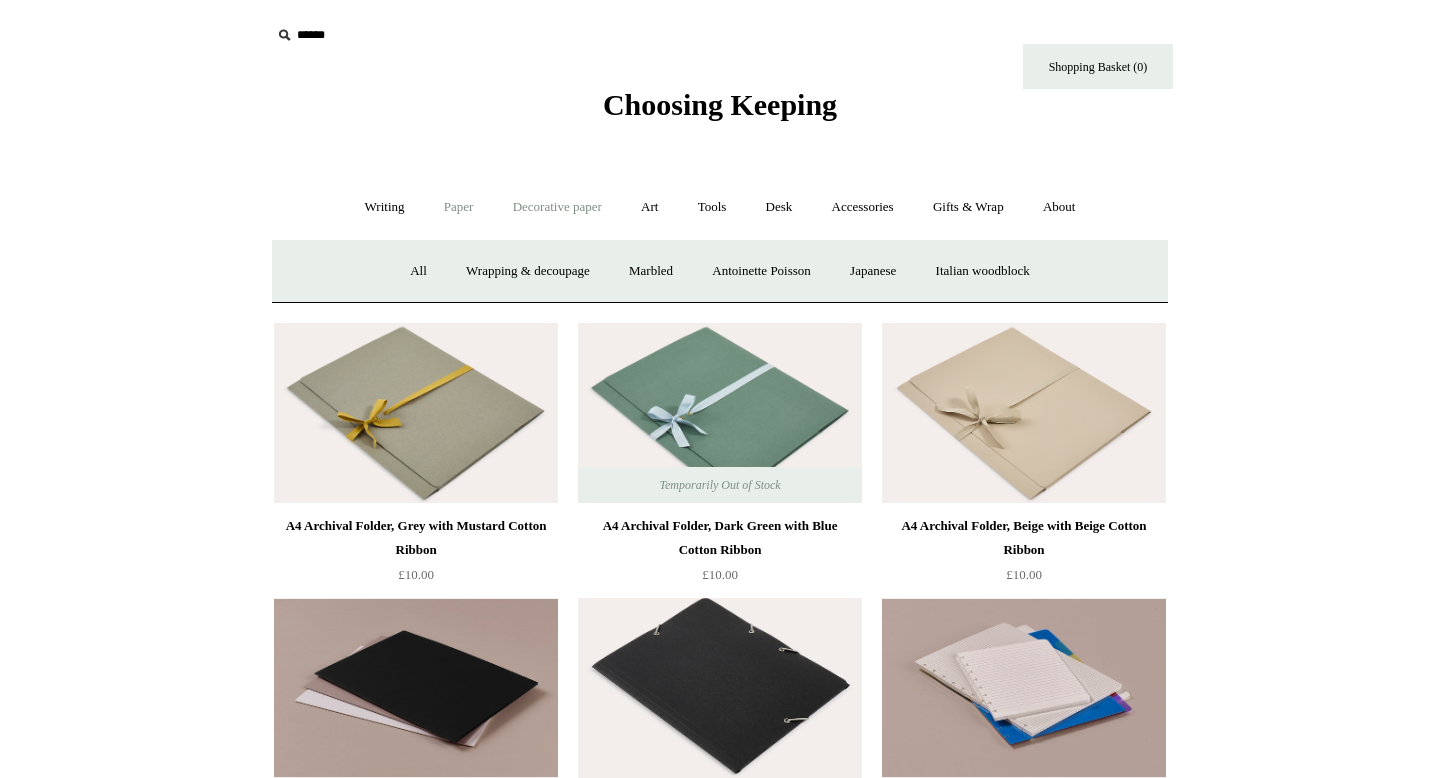 click on "Paper +" at bounding box center (459, 207) 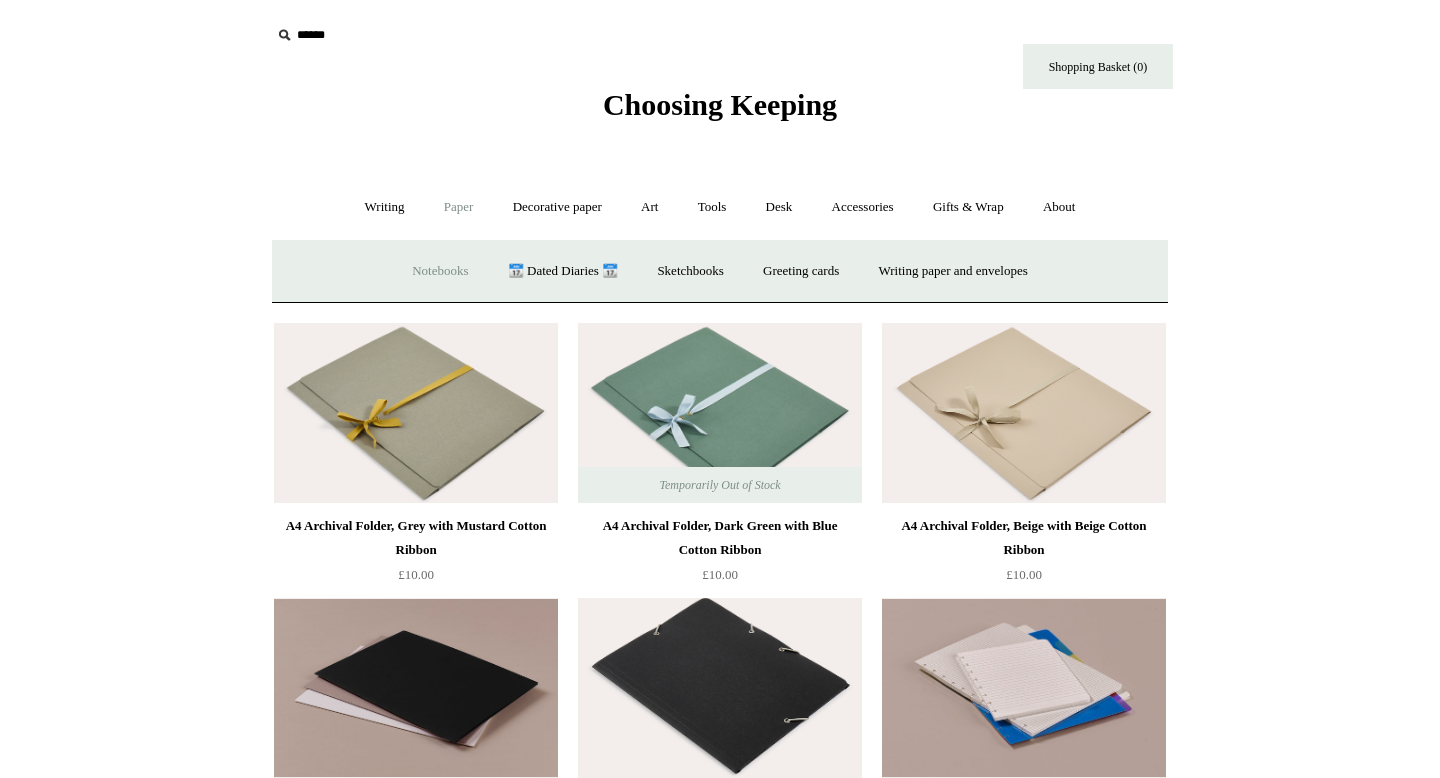 click on "Notebooks +" at bounding box center [440, 271] 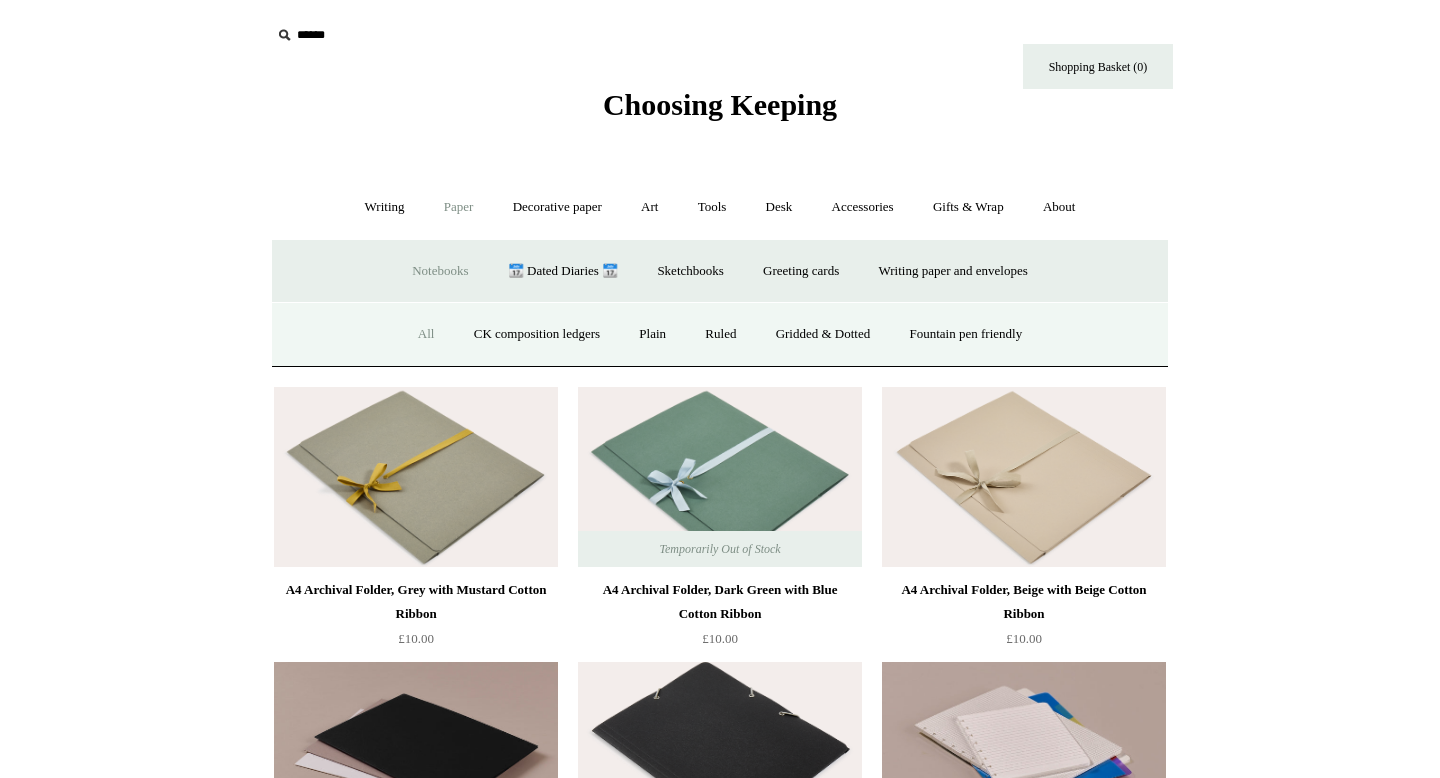 click on "All" at bounding box center (426, 334) 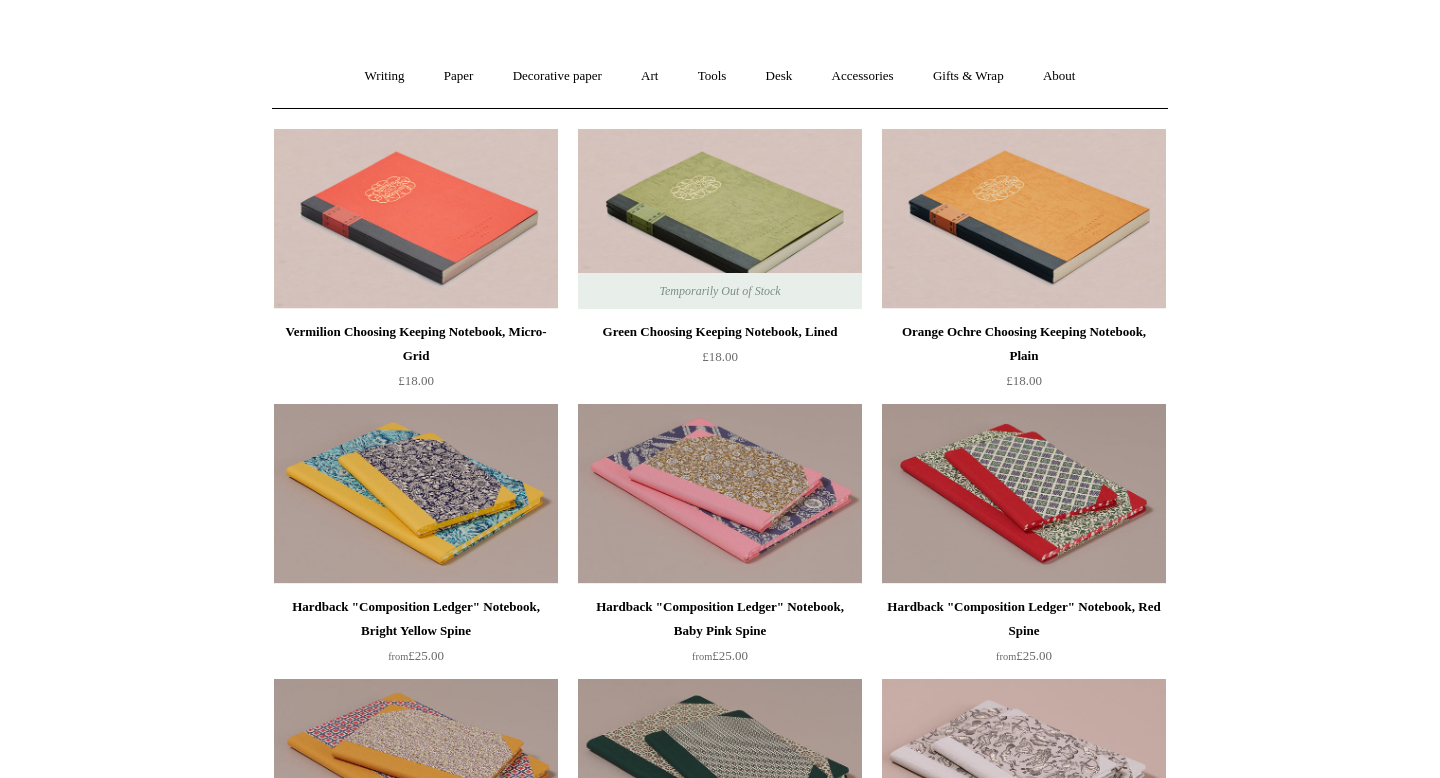 scroll, scrollTop: 0, scrollLeft: 0, axis: both 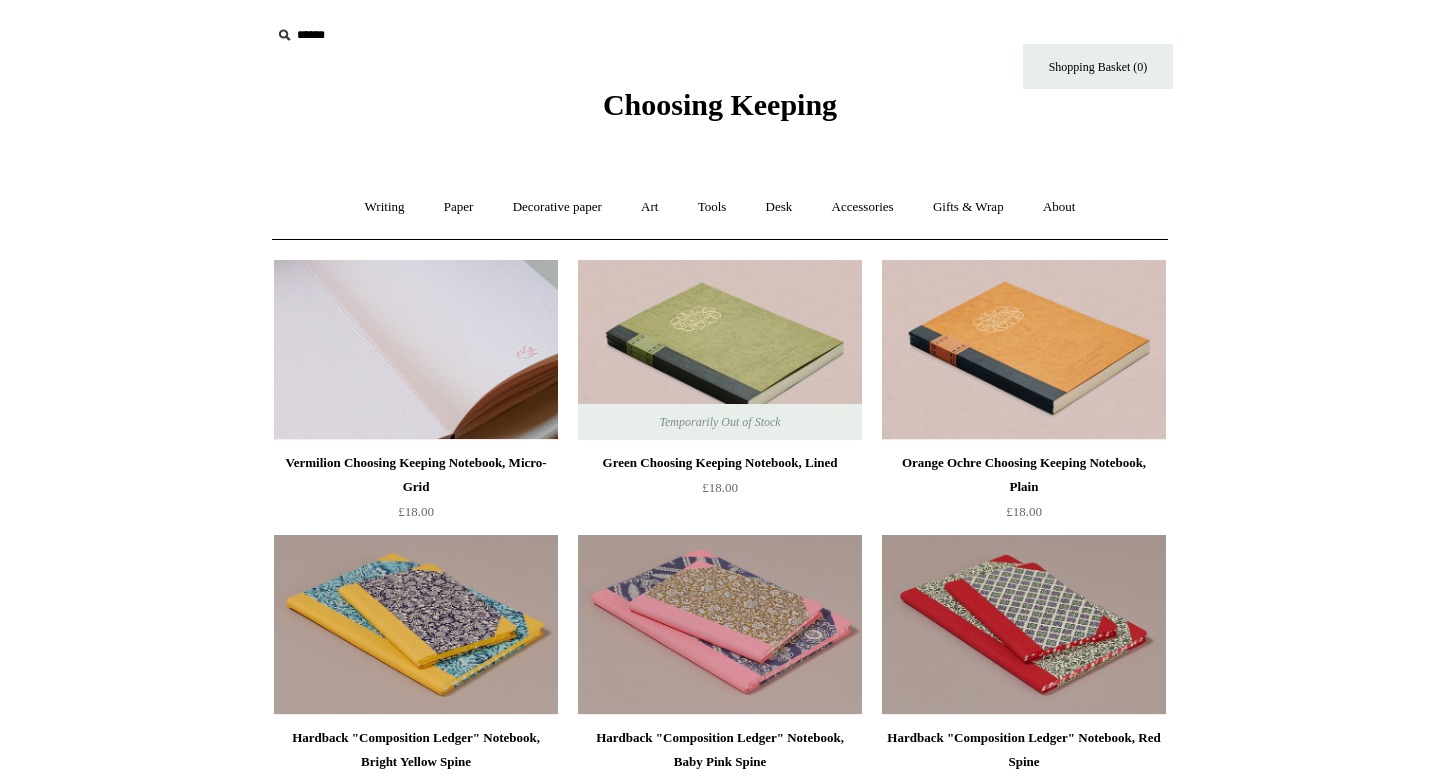 click at bounding box center (416, 350) 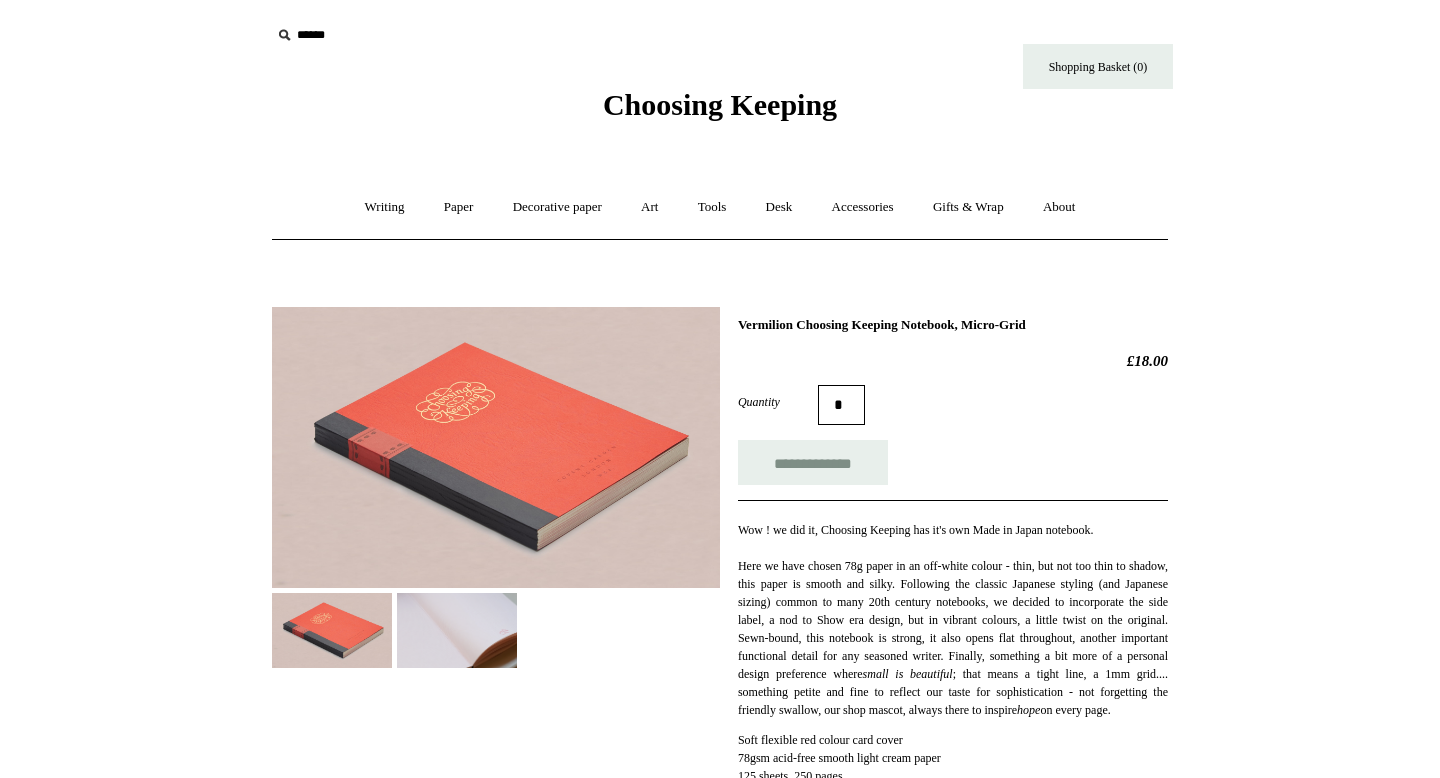 scroll, scrollTop: 7, scrollLeft: 0, axis: vertical 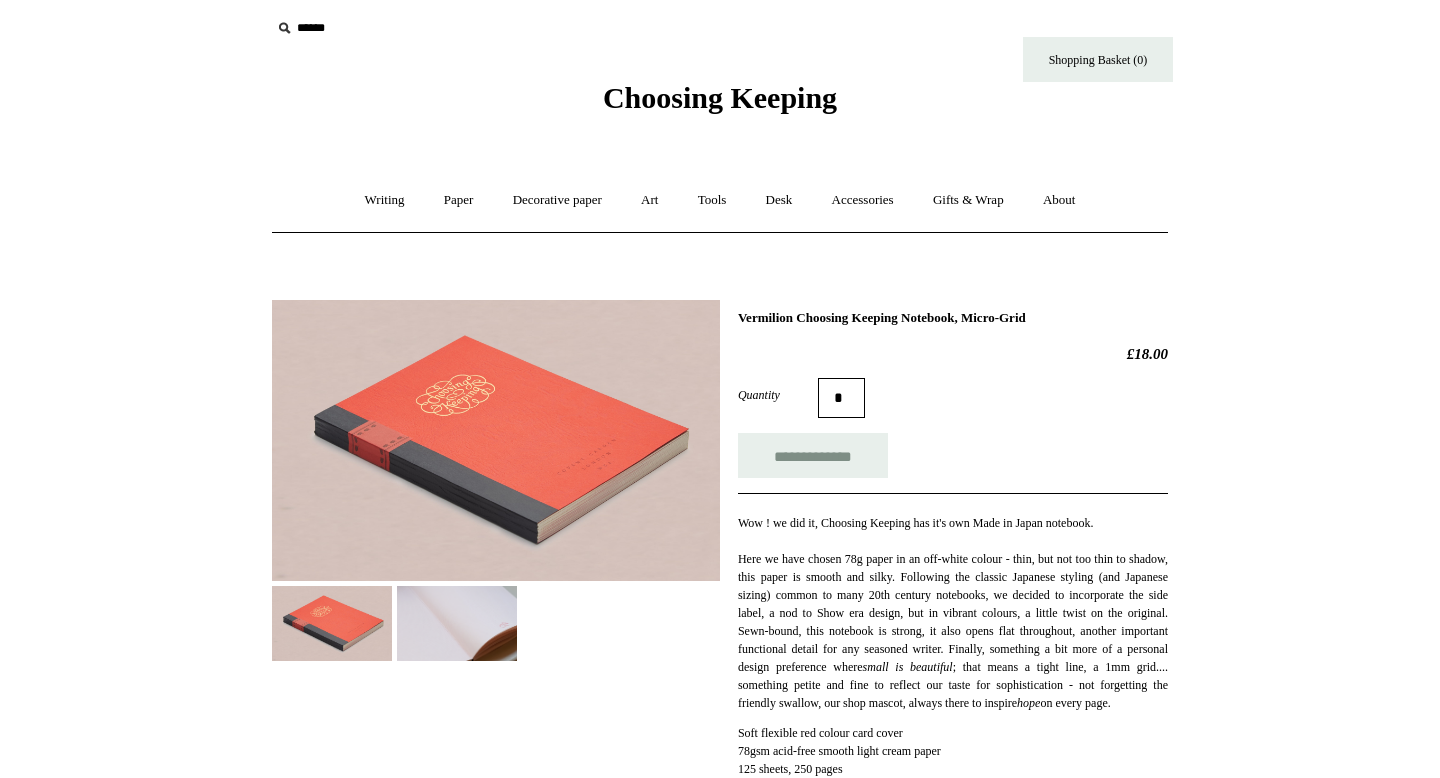 click at bounding box center (332, 623) 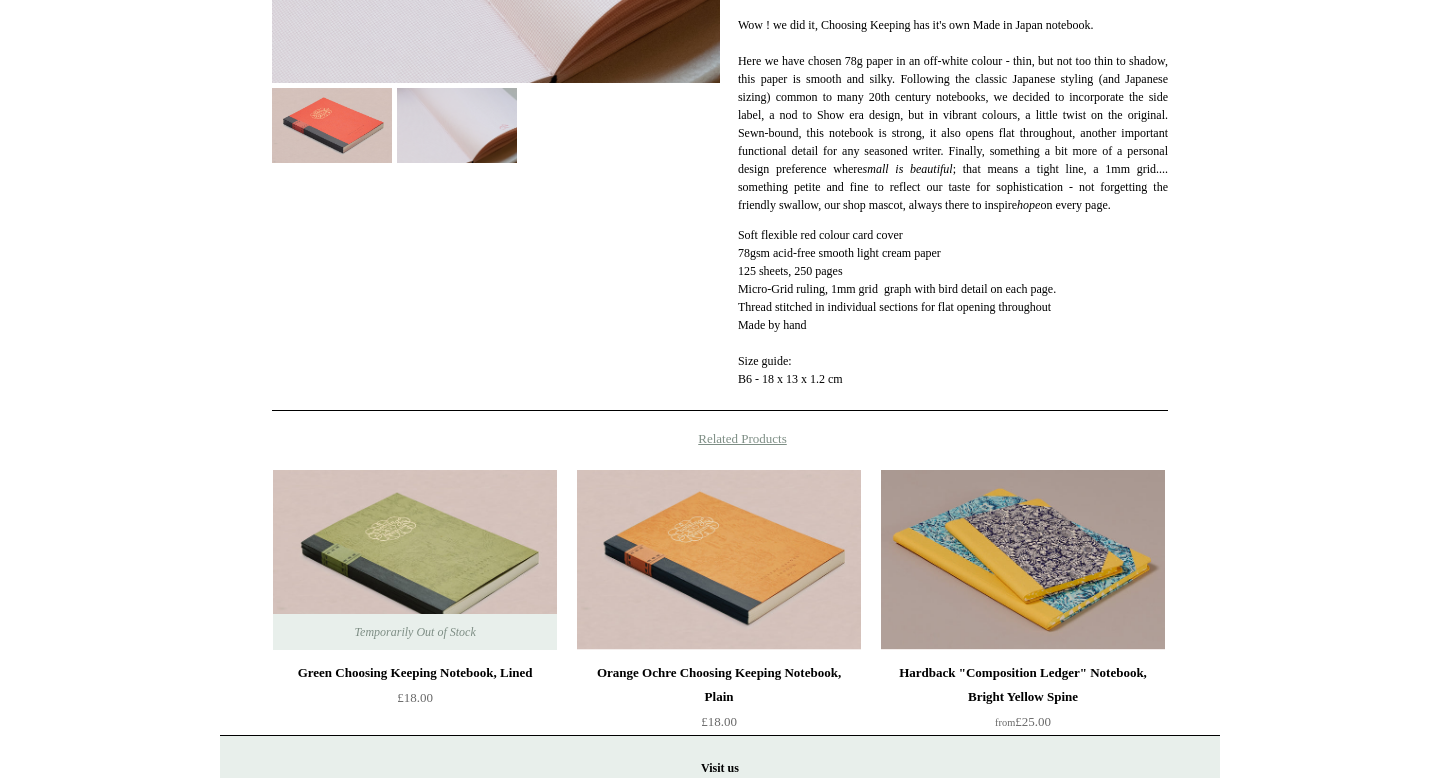scroll, scrollTop: 512, scrollLeft: 0, axis: vertical 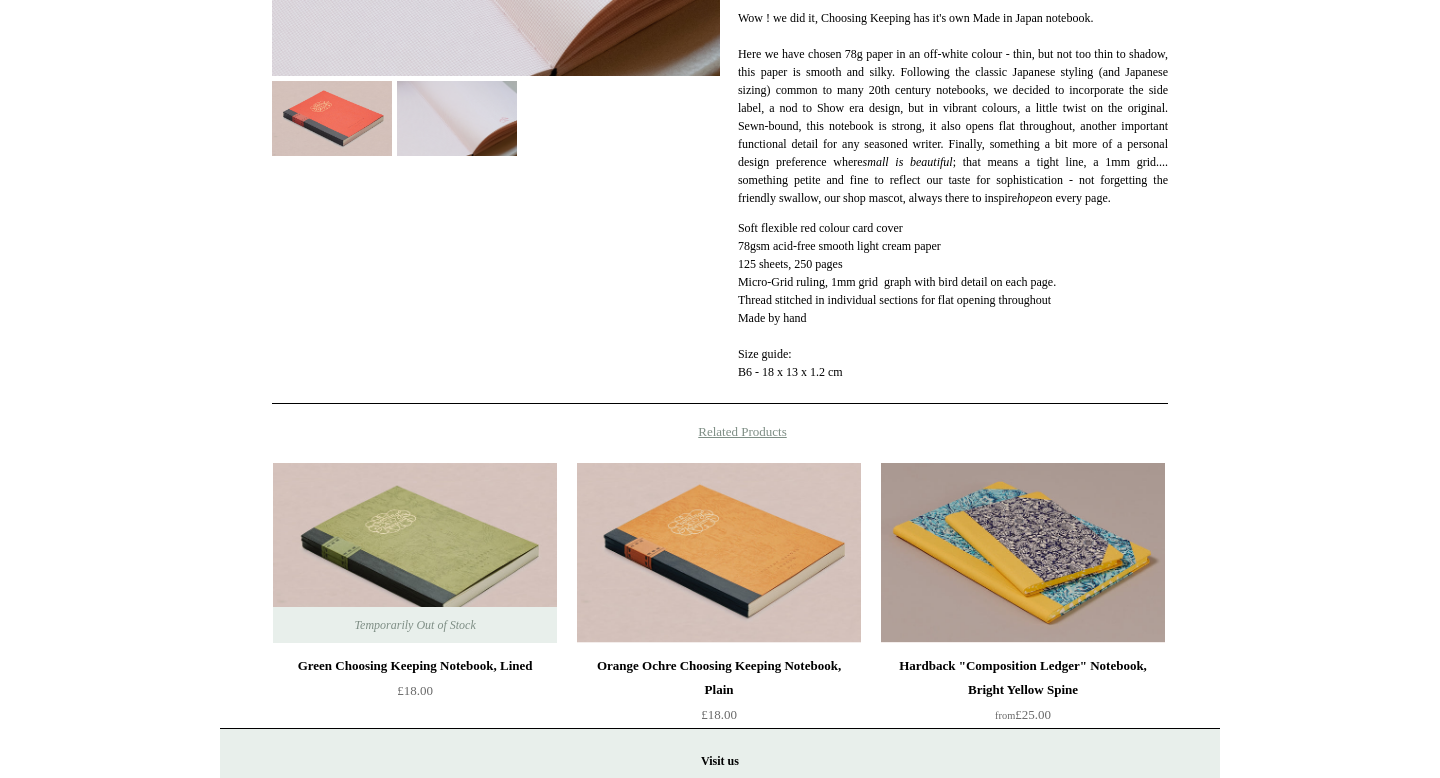 click at bounding box center [415, 553] 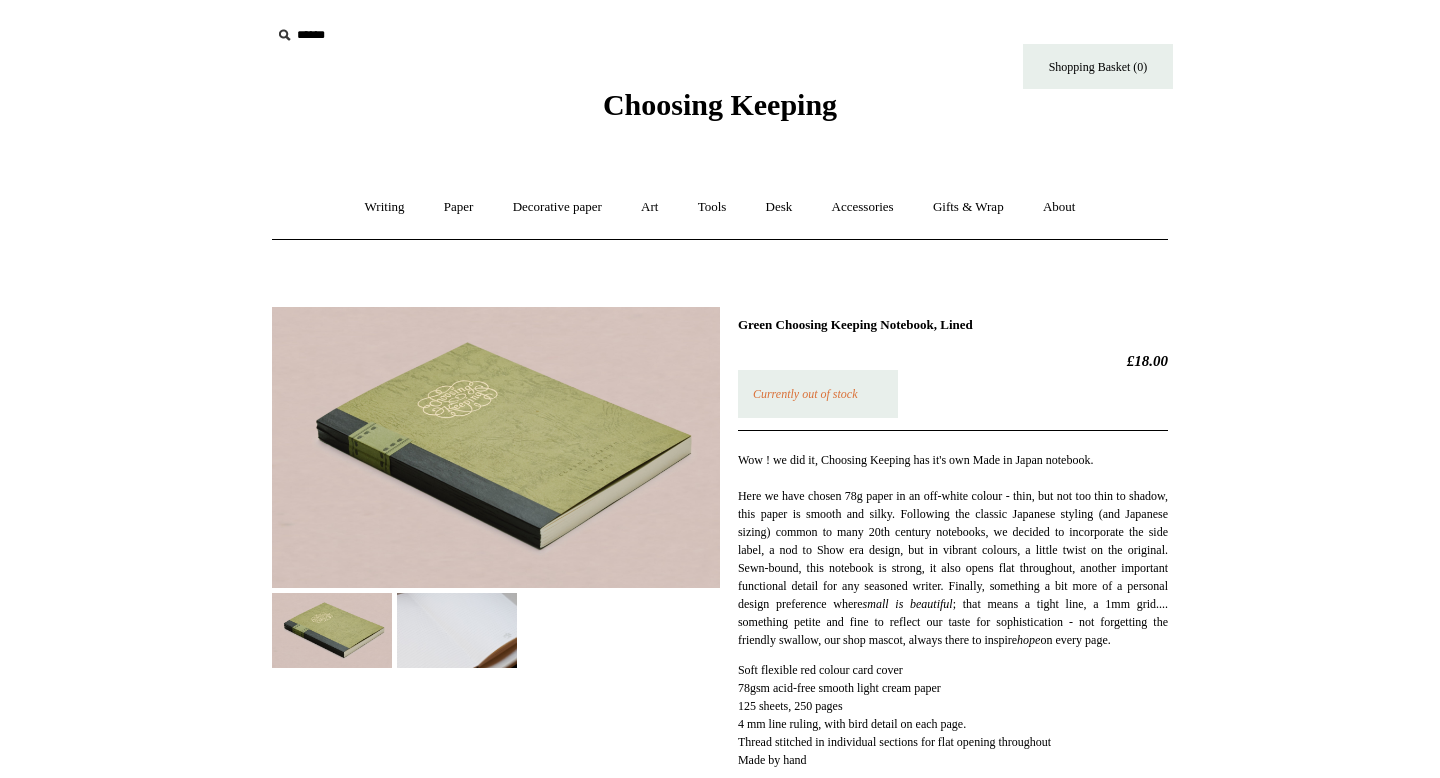 scroll, scrollTop: 0, scrollLeft: 0, axis: both 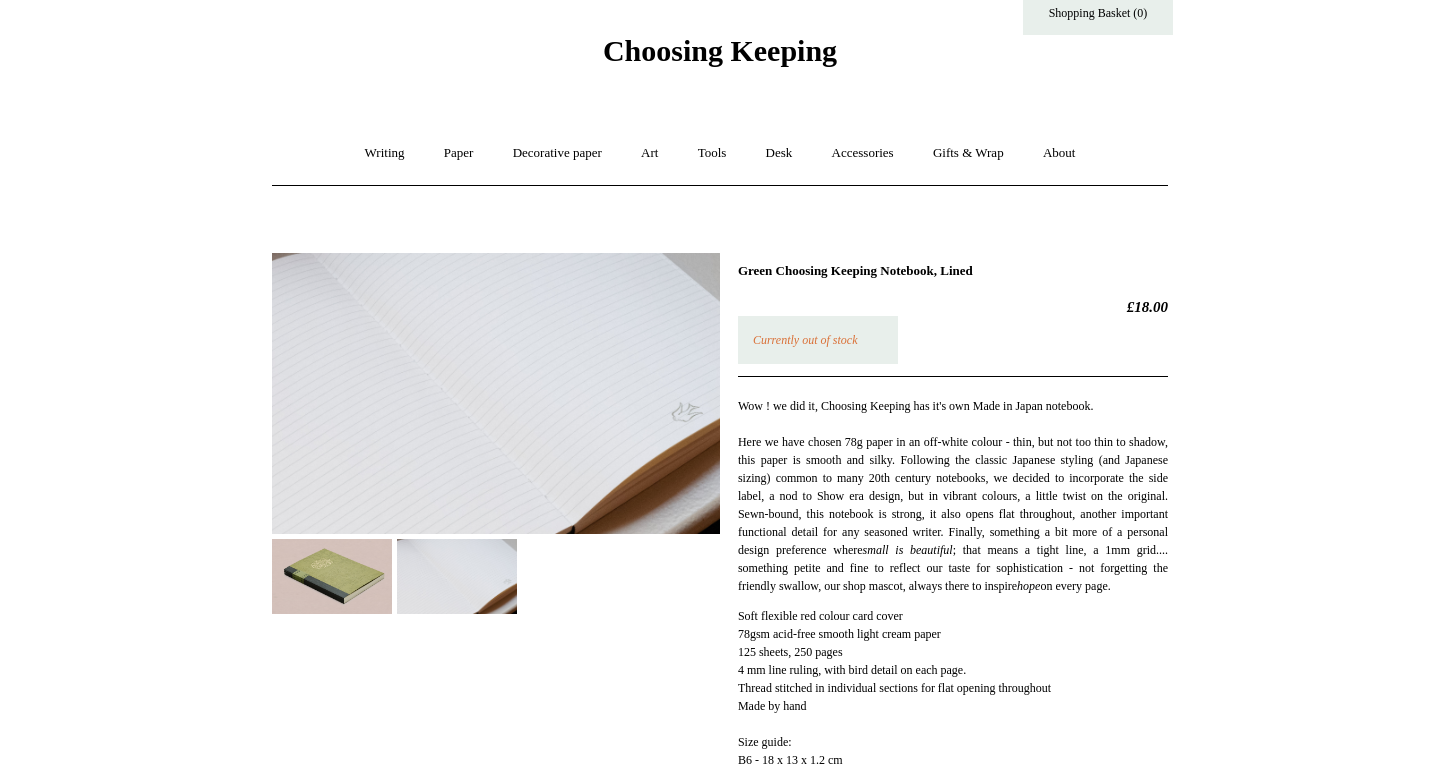 click at bounding box center (332, 576) 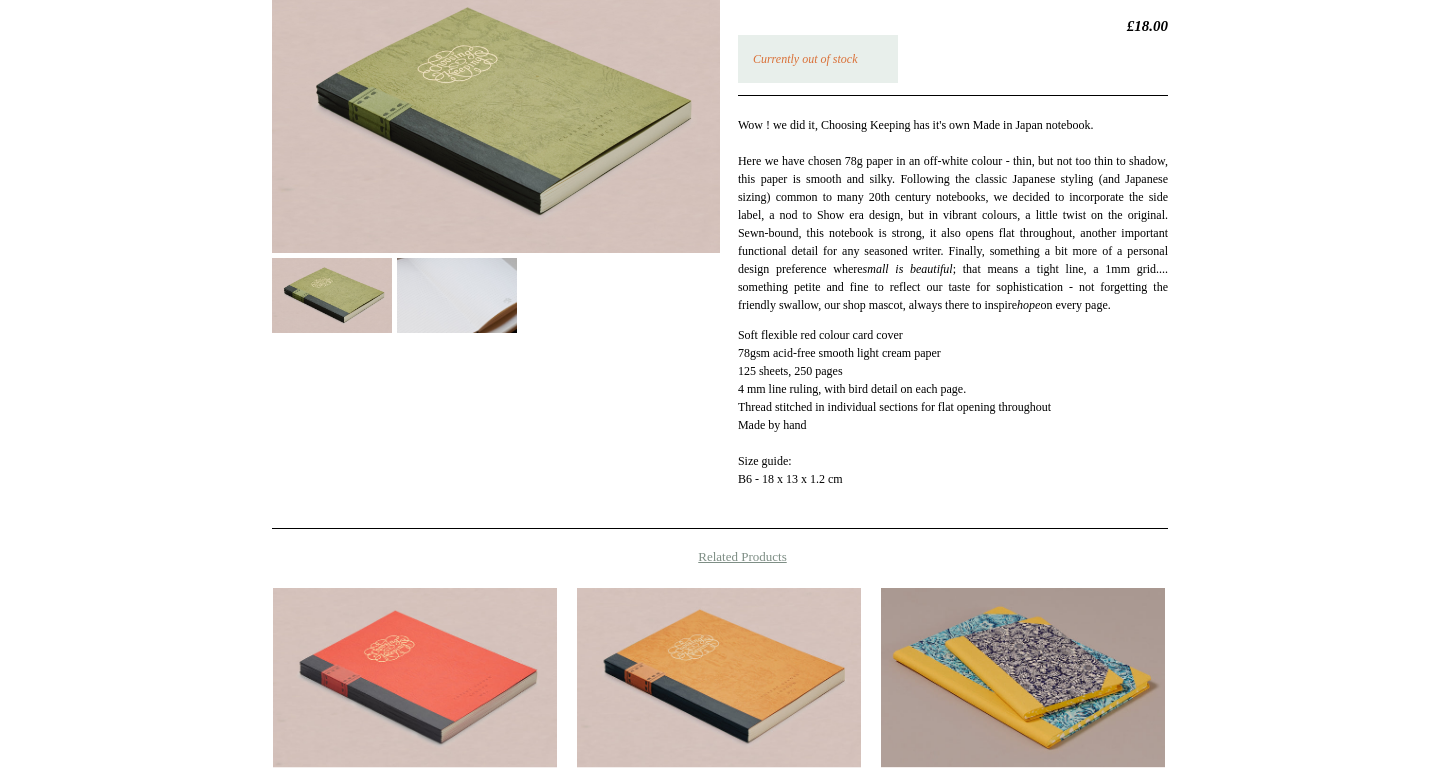 scroll, scrollTop: 0, scrollLeft: 0, axis: both 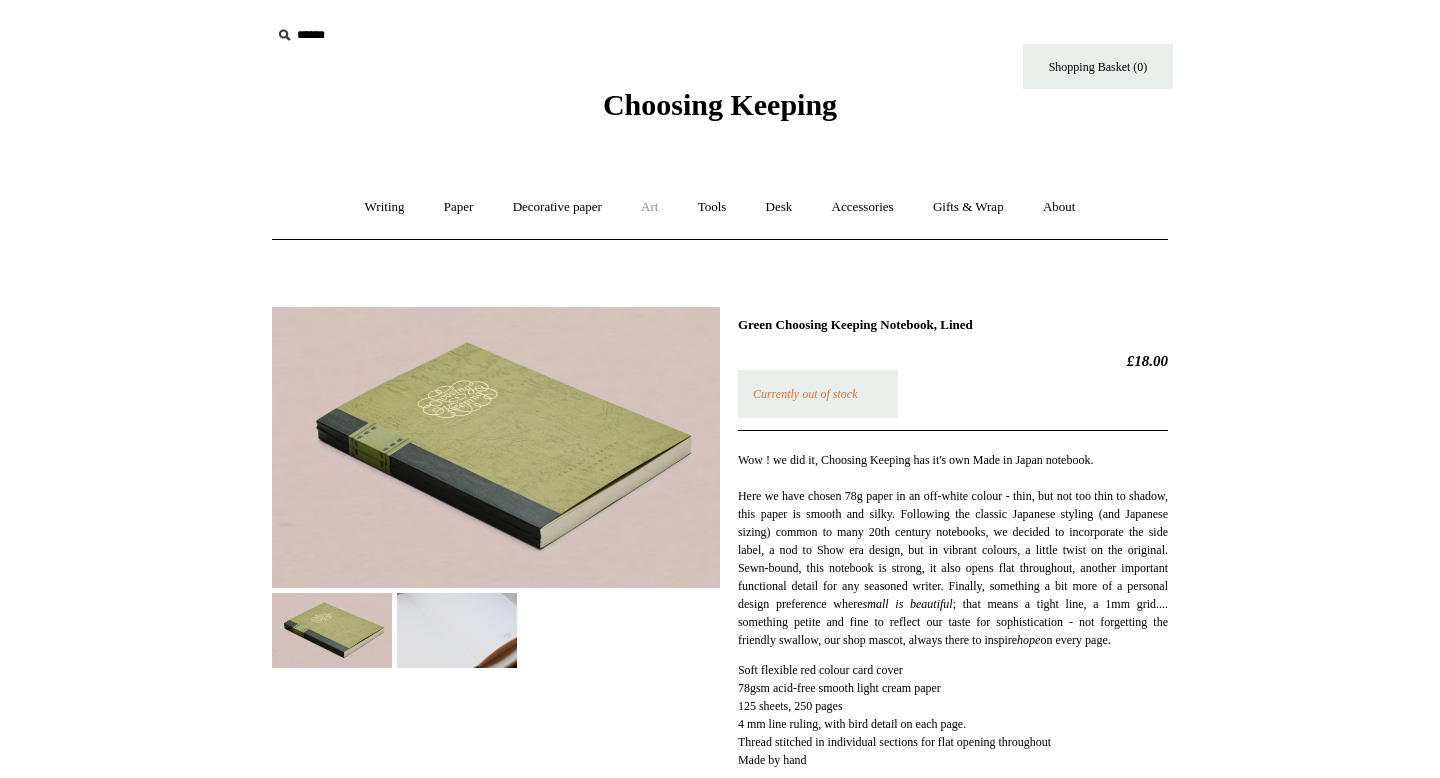 click on "Art +" at bounding box center (649, 207) 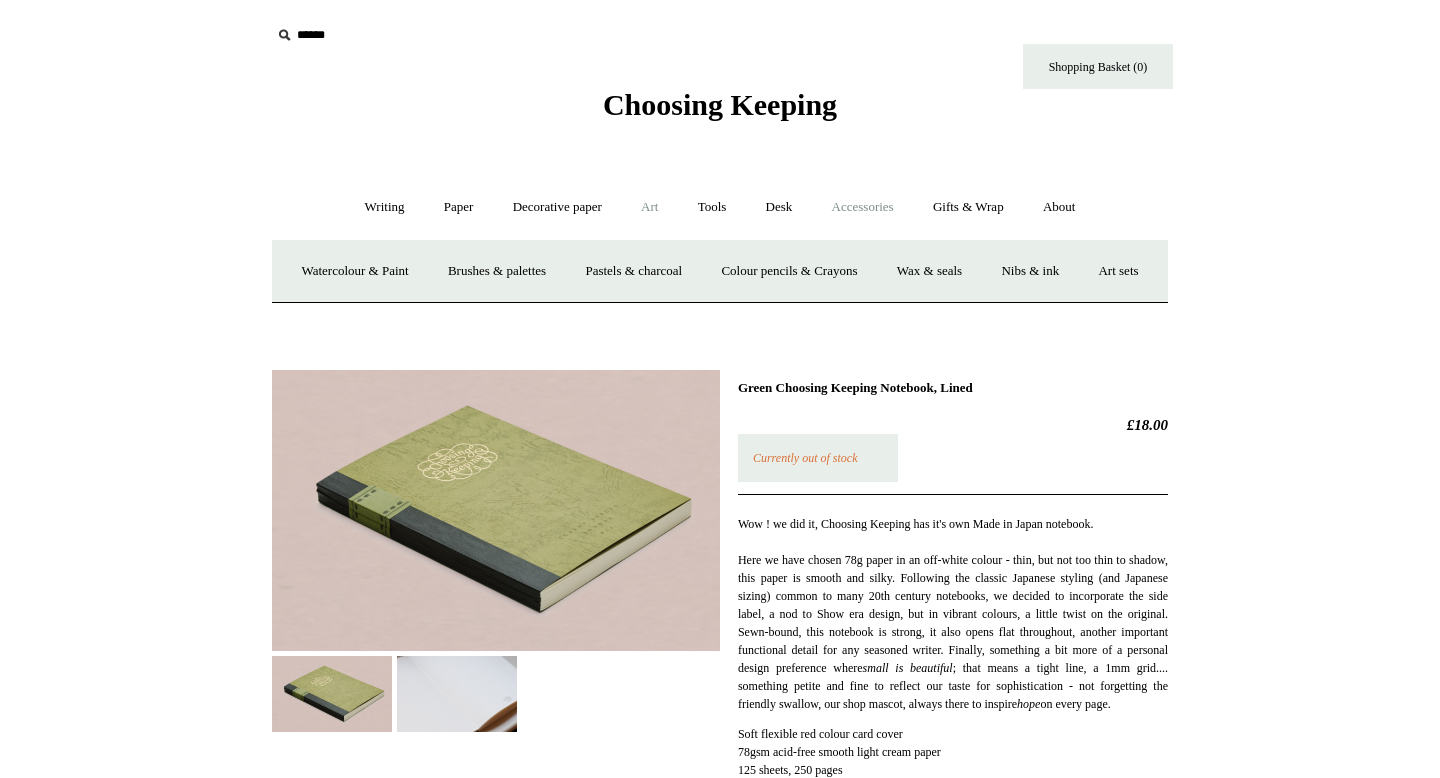 click on "Accessories +" at bounding box center [863, 207] 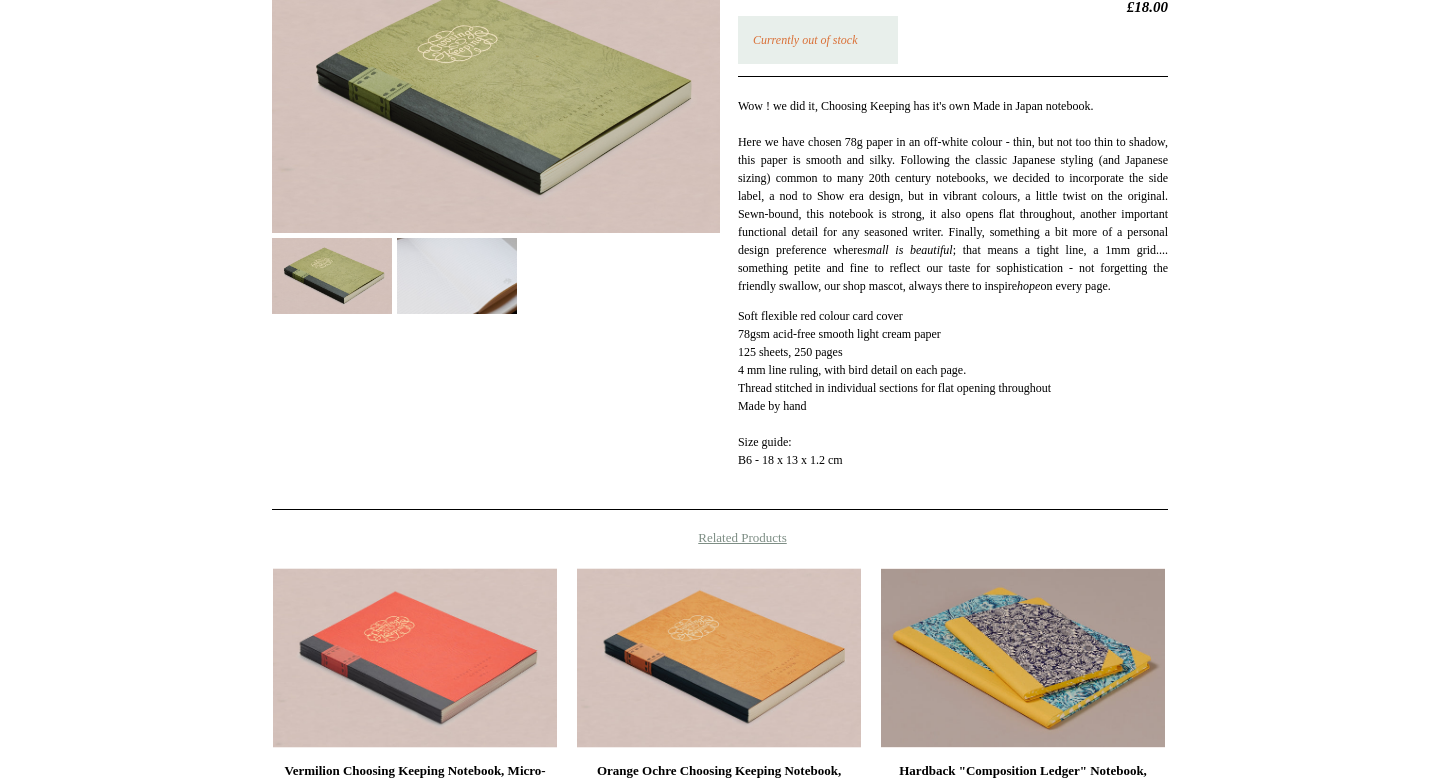 scroll, scrollTop: 0, scrollLeft: 0, axis: both 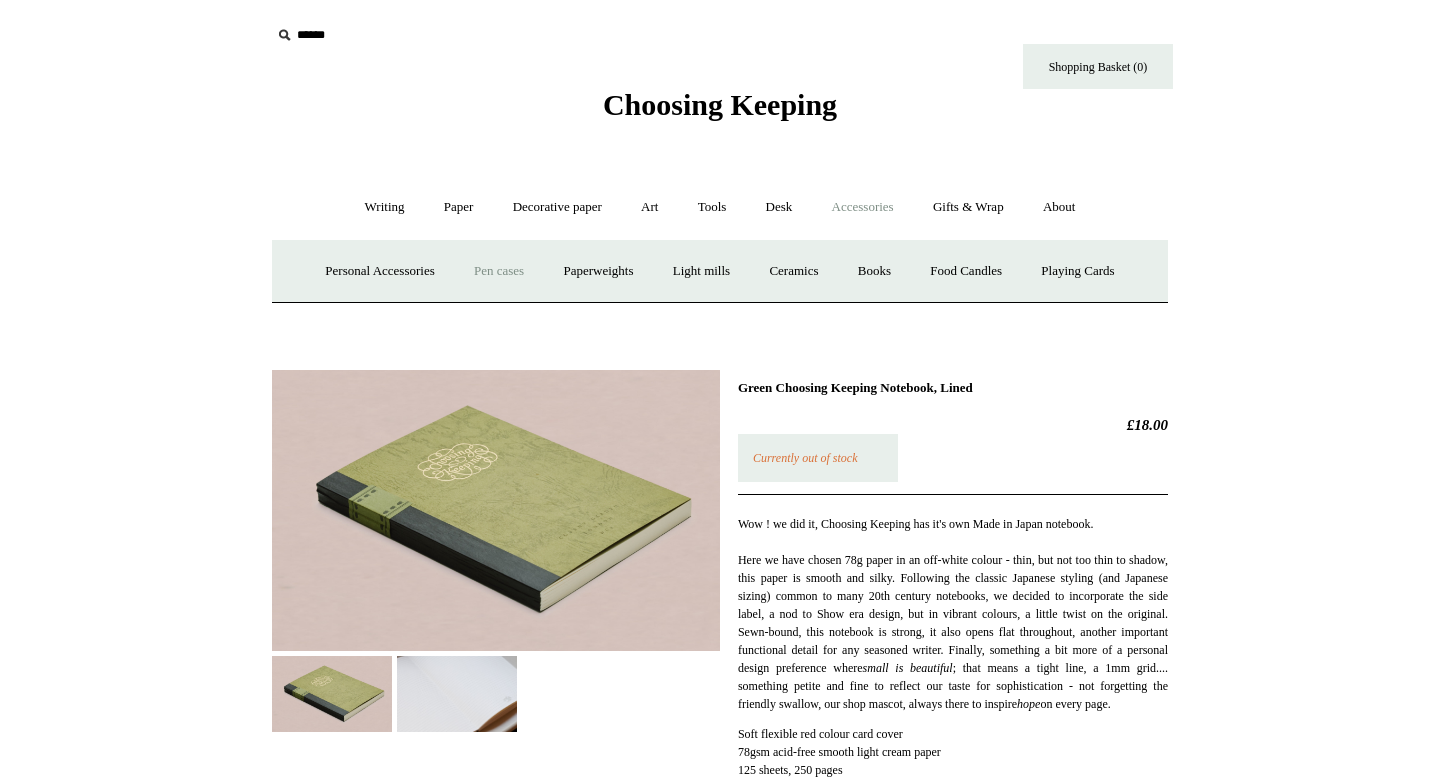 click on "Pen cases" at bounding box center [499, 271] 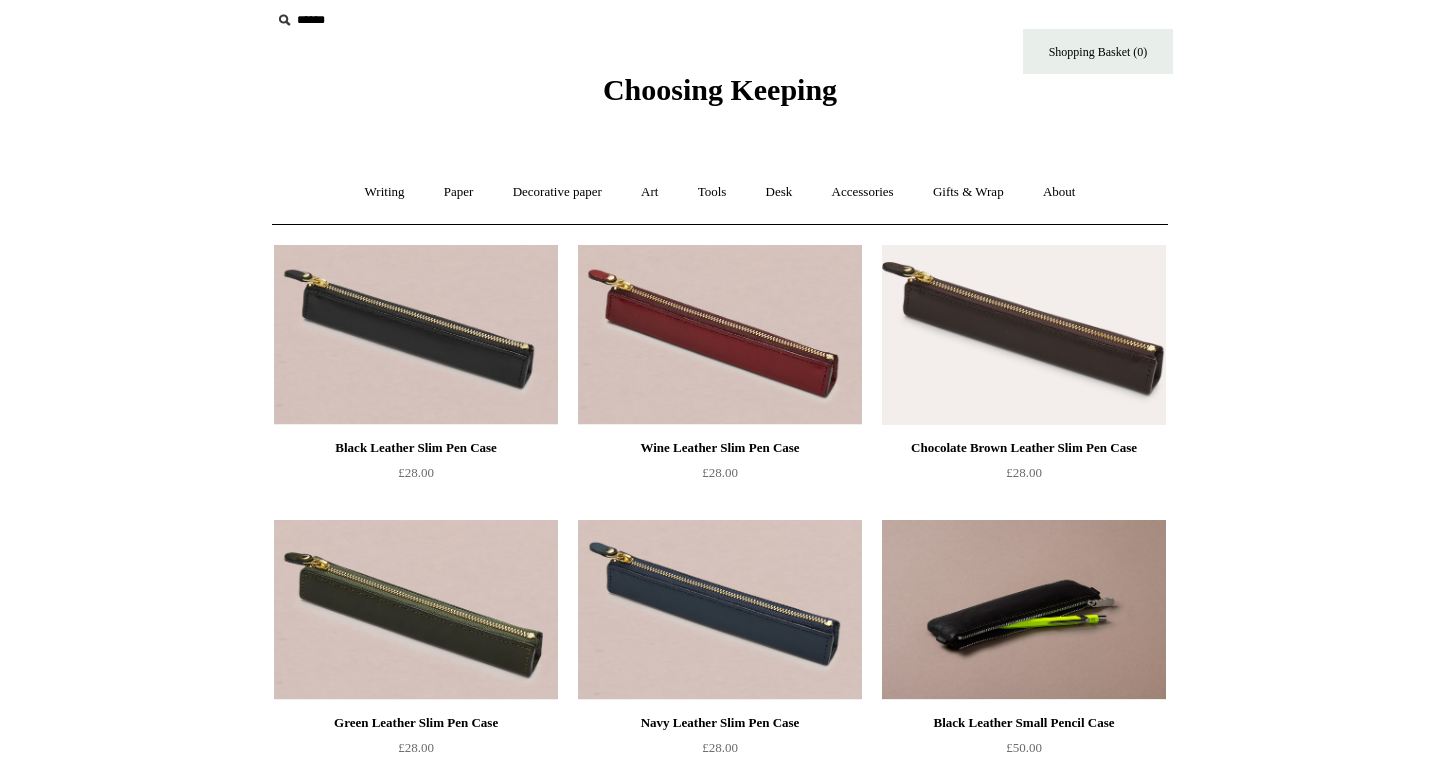 scroll, scrollTop: 0, scrollLeft: 0, axis: both 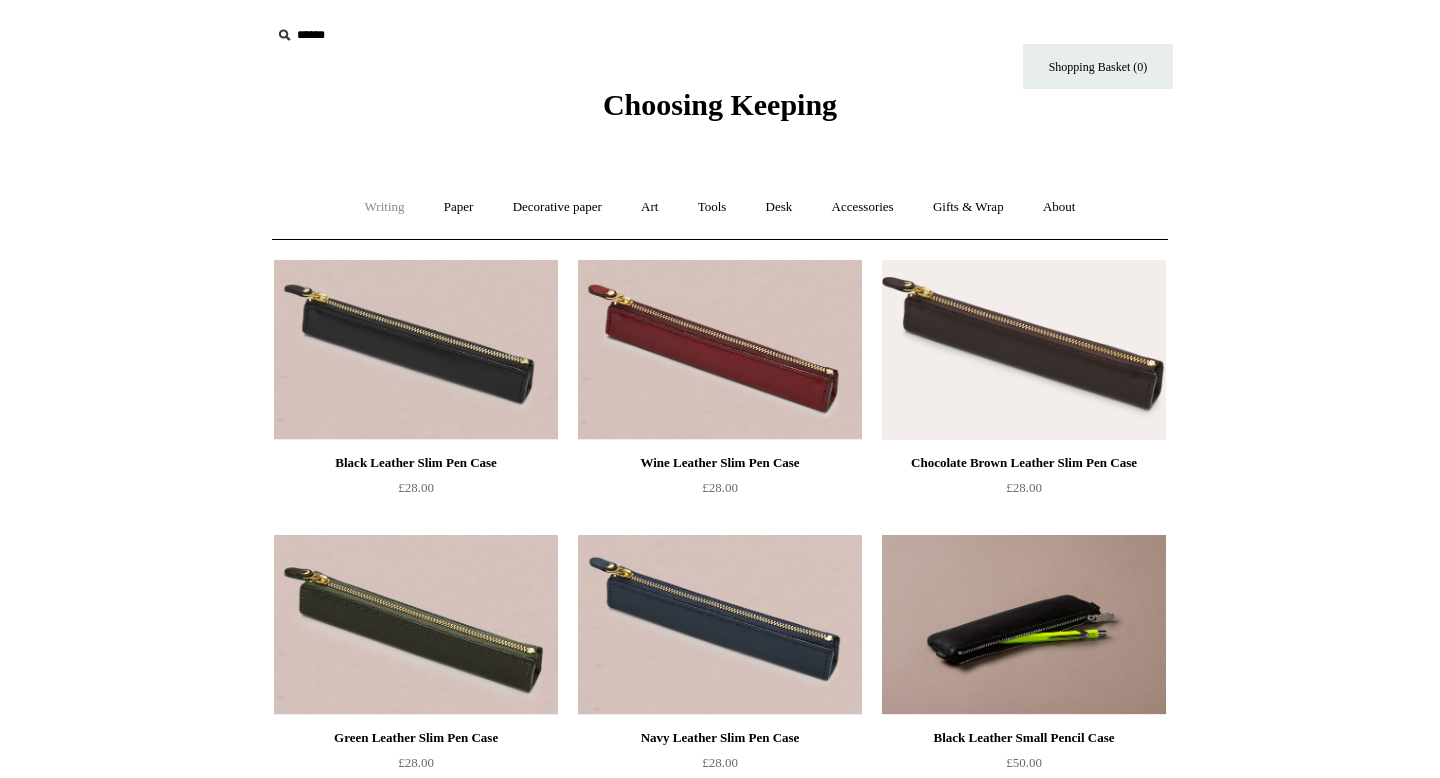 click on "Writing +" at bounding box center [385, 207] 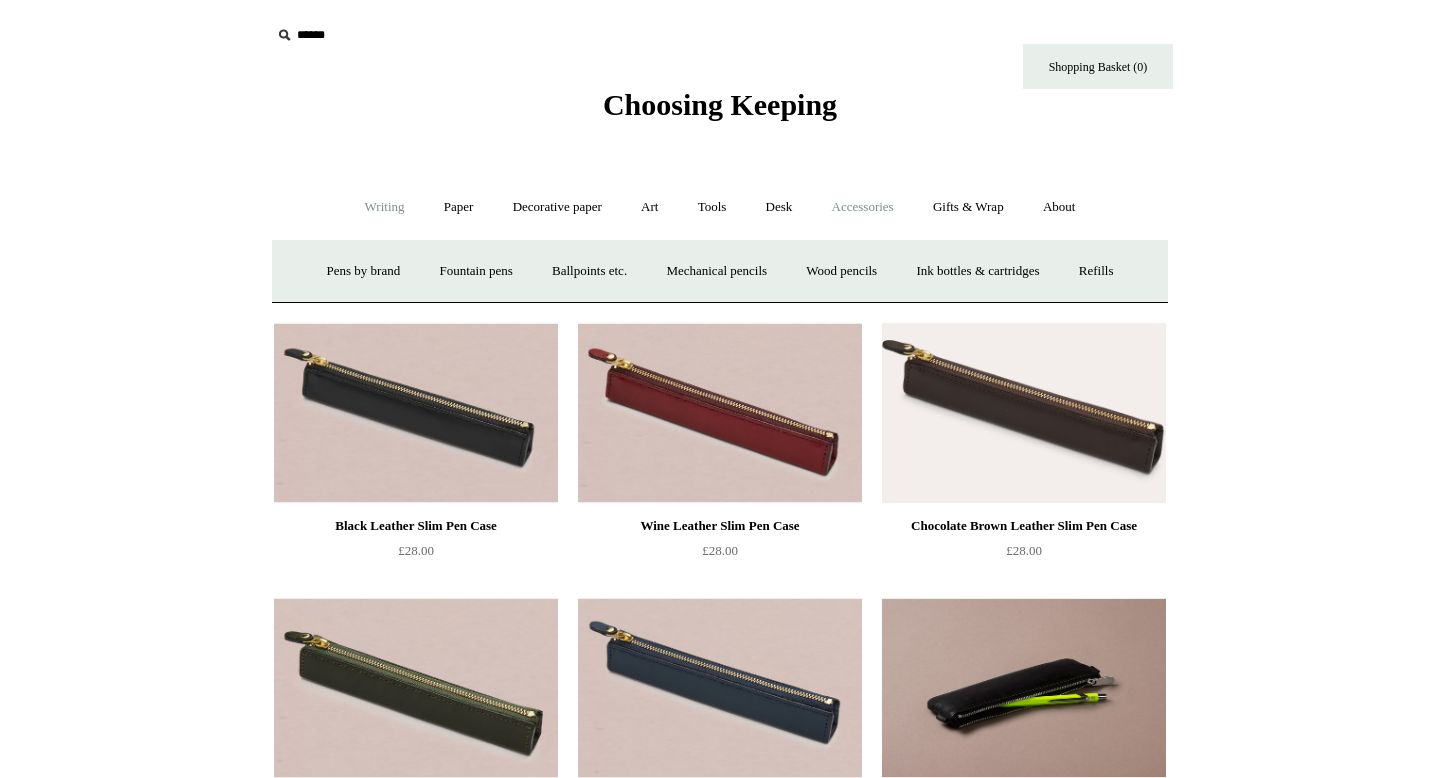 click on "Accessories +" at bounding box center (863, 207) 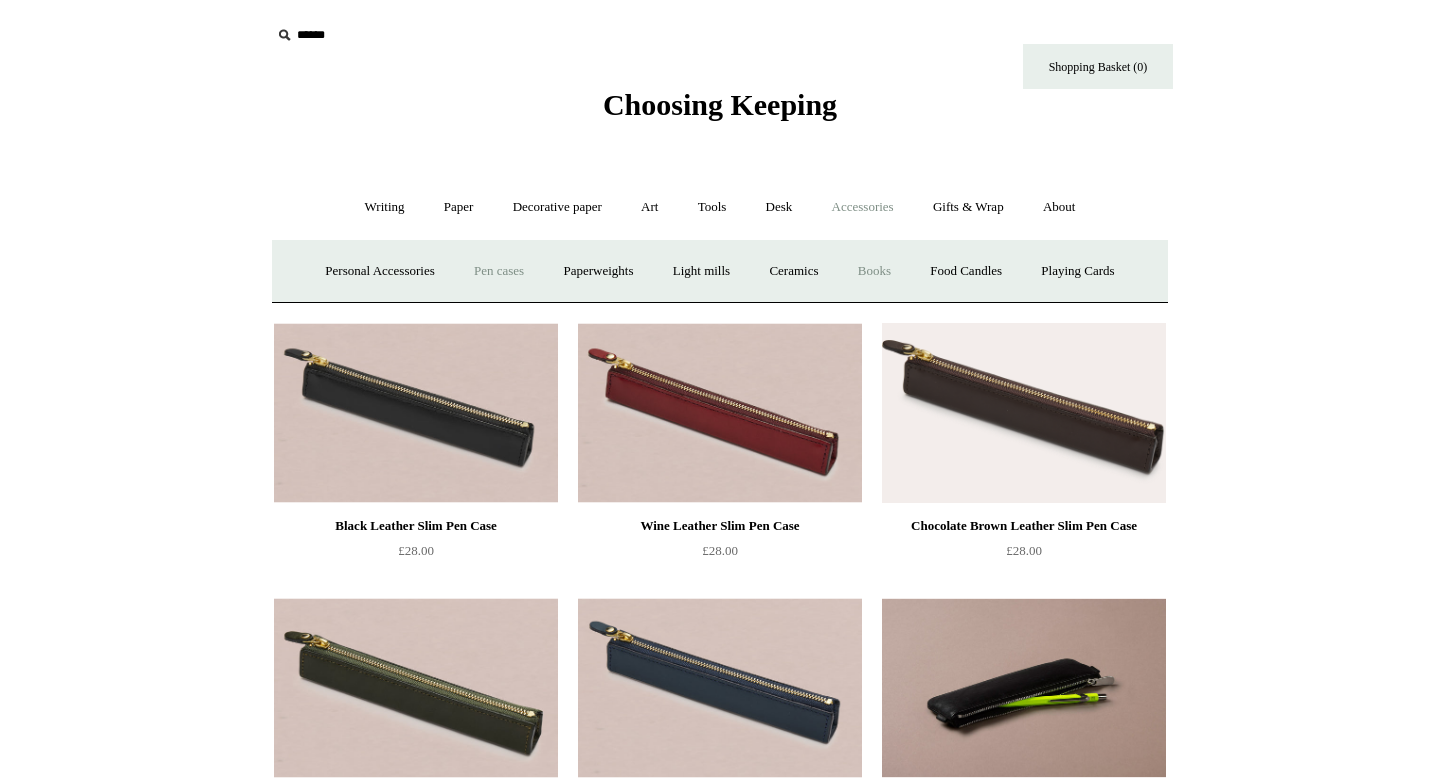 click on "Books" at bounding box center [874, 271] 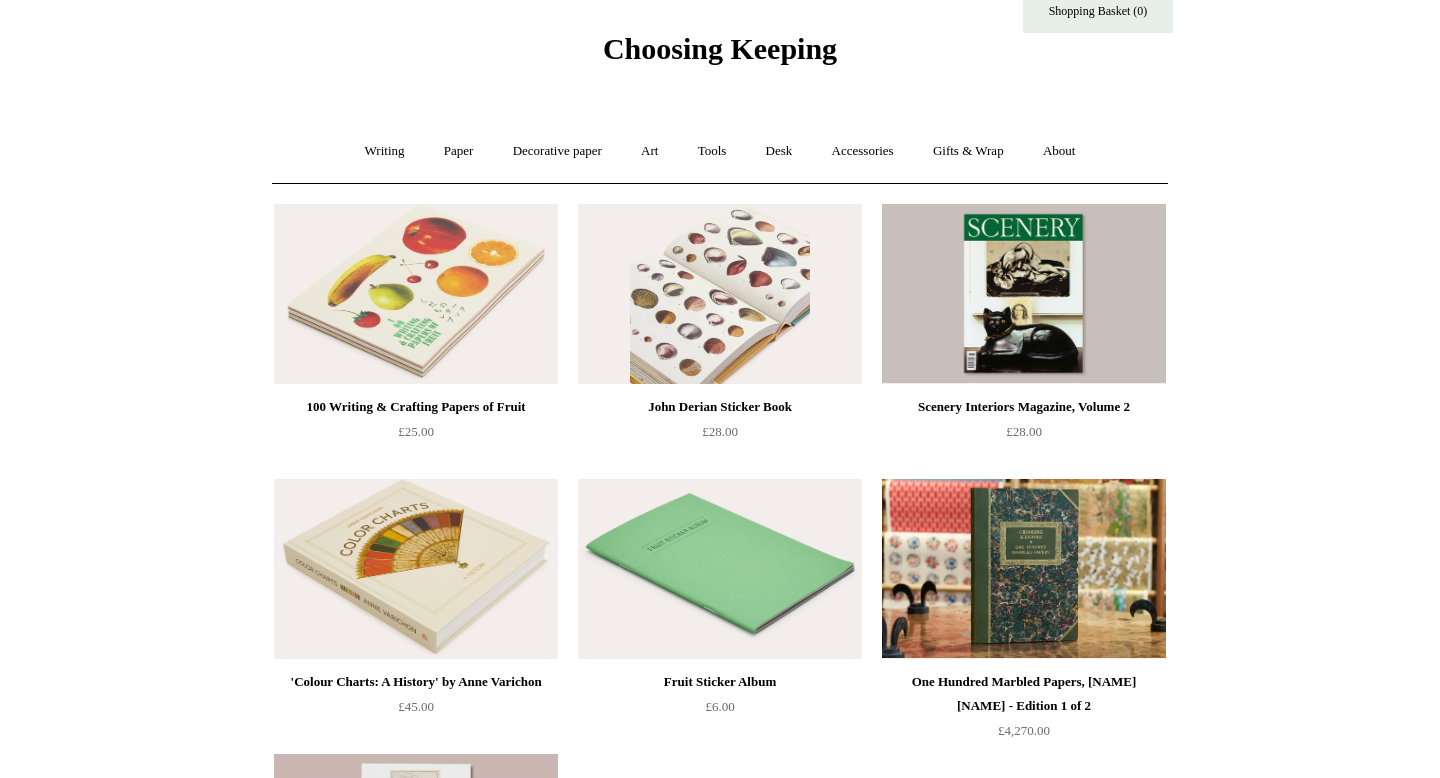 scroll, scrollTop: 27, scrollLeft: 0, axis: vertical 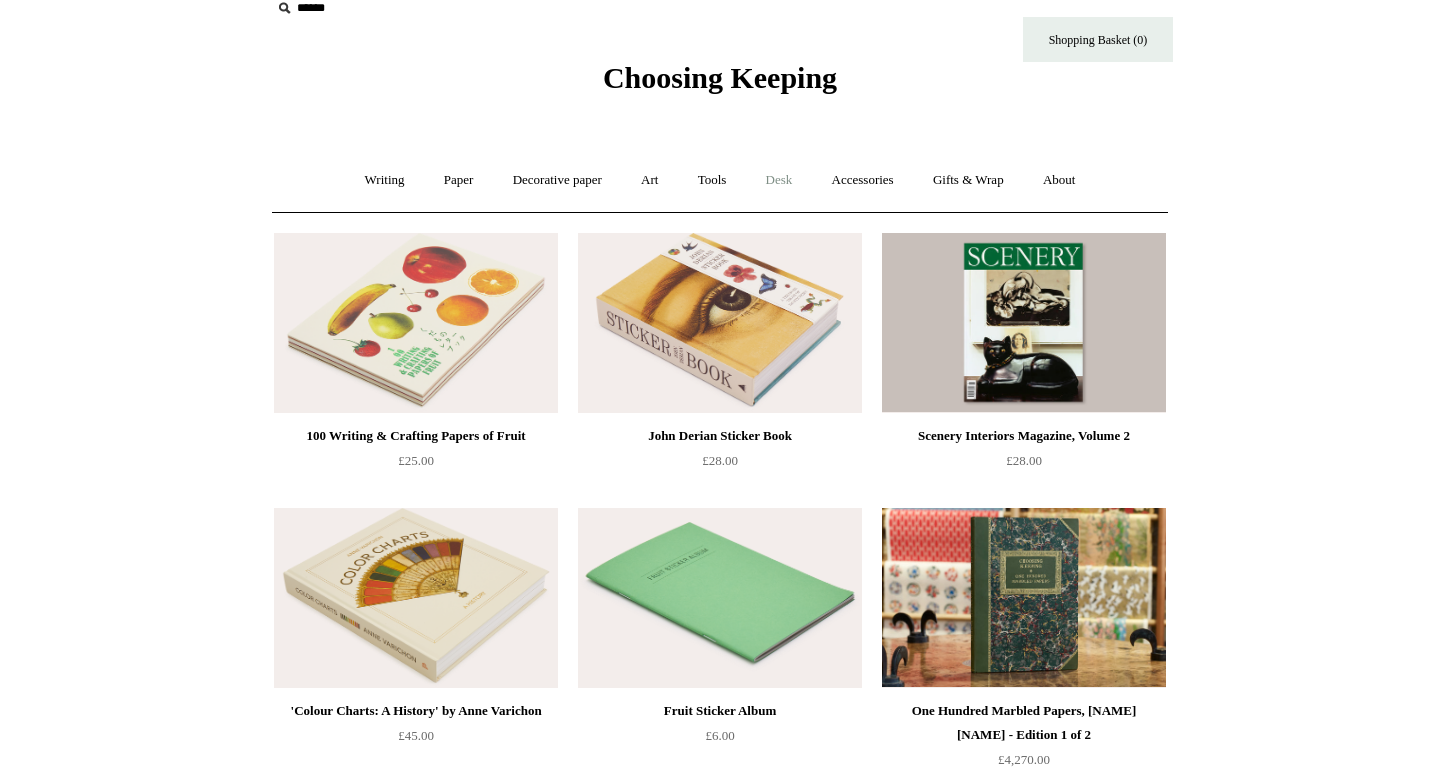 click on "Desk +" at bounding box center [779, 180] 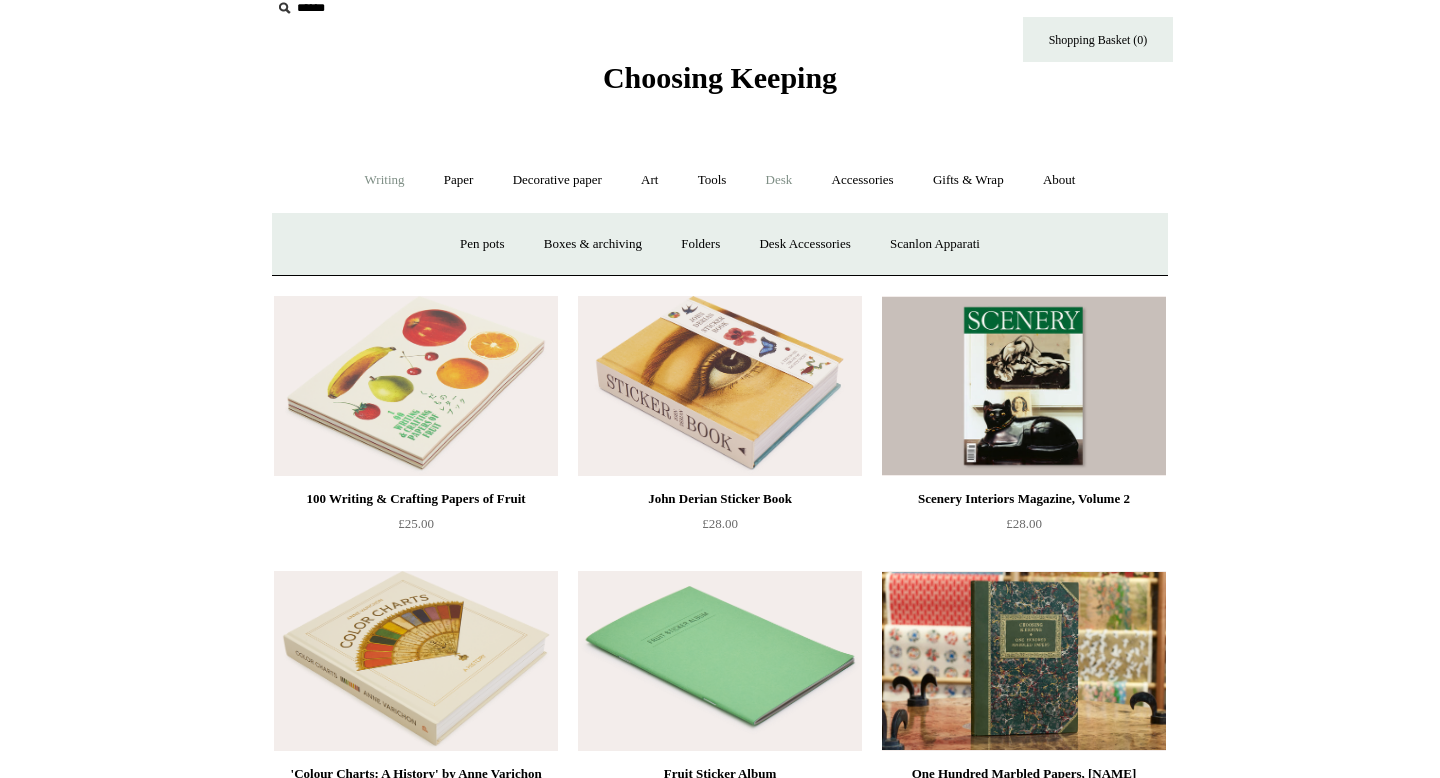 click on "Writing +" at bounding box center (385, 180) 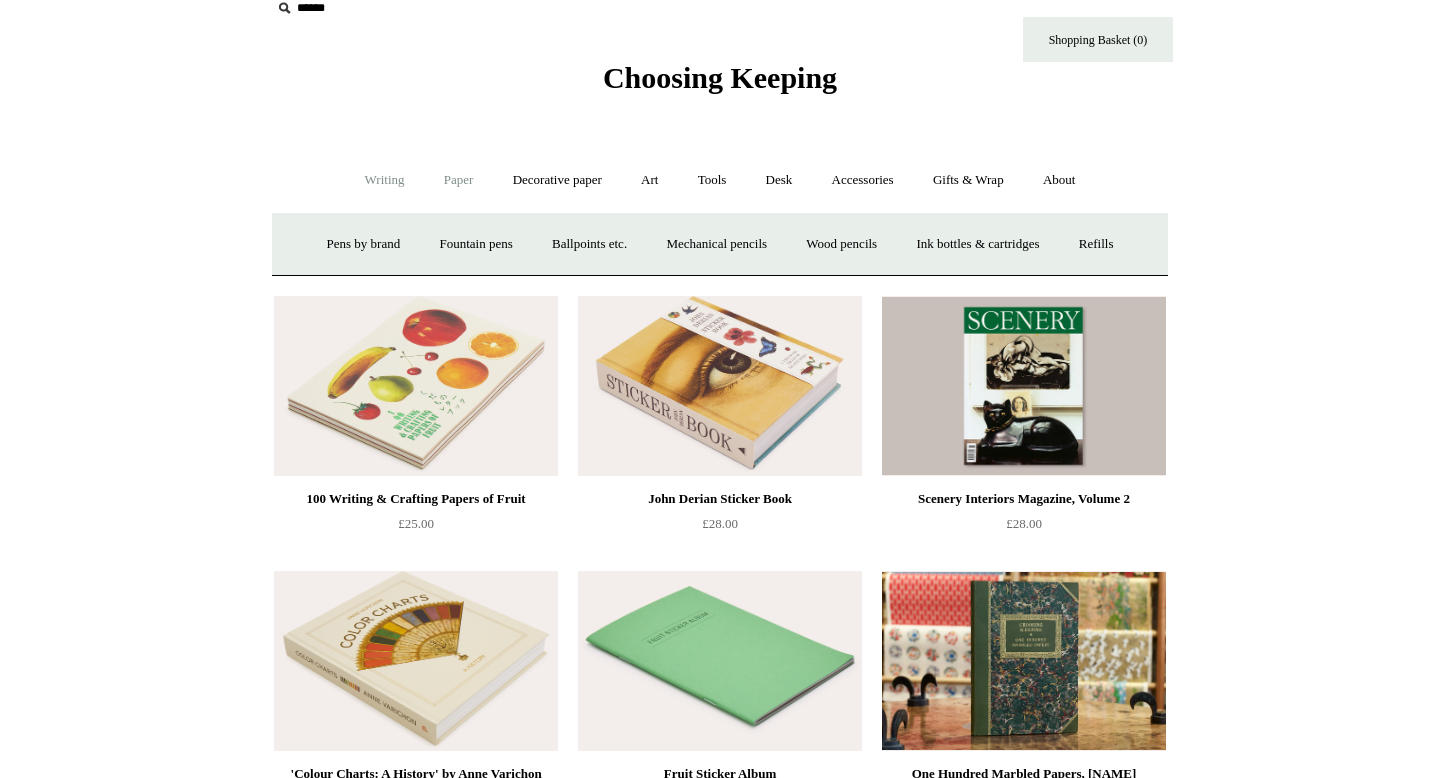 click on "Paper +" at bounding box center [459, 180] 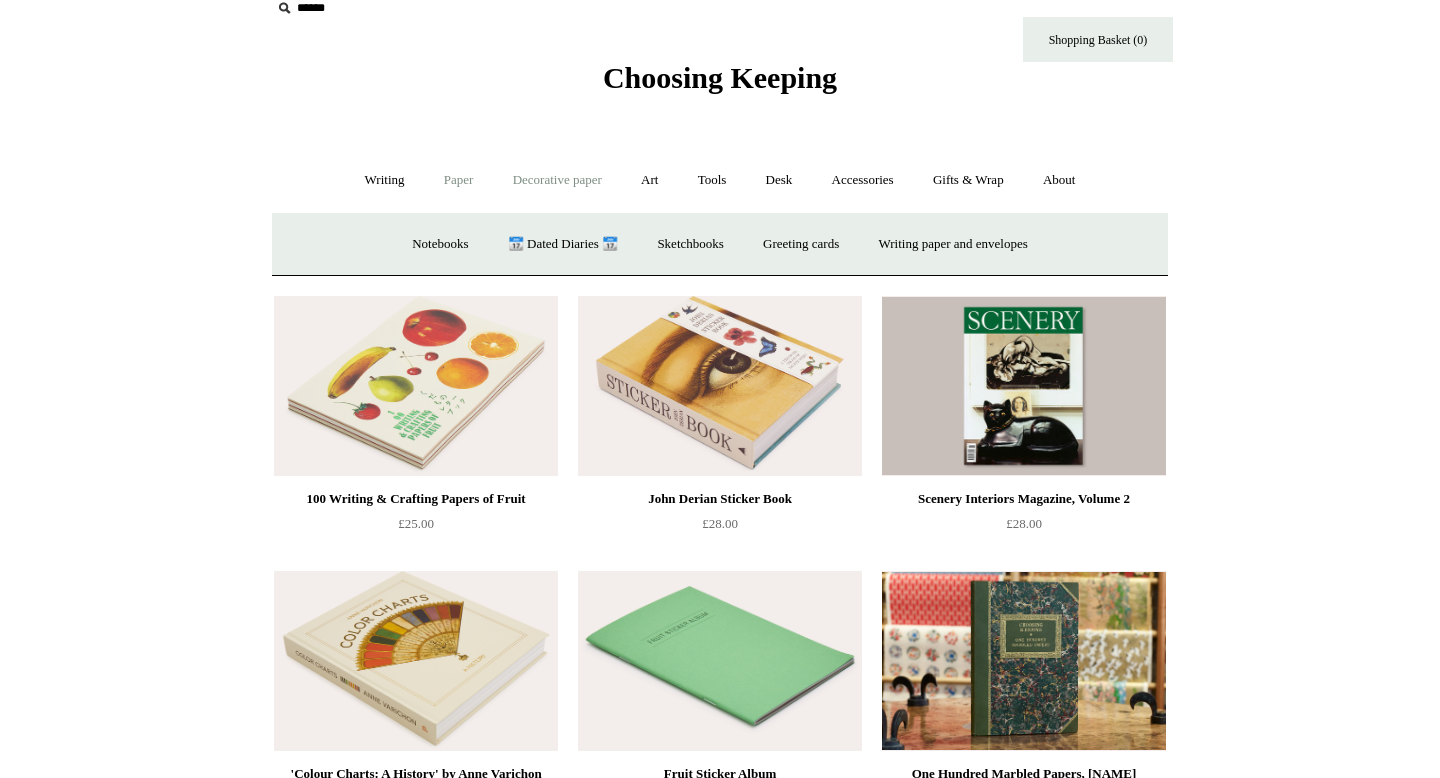 click on "Decorative paper +" at bounding box center (557, 180) 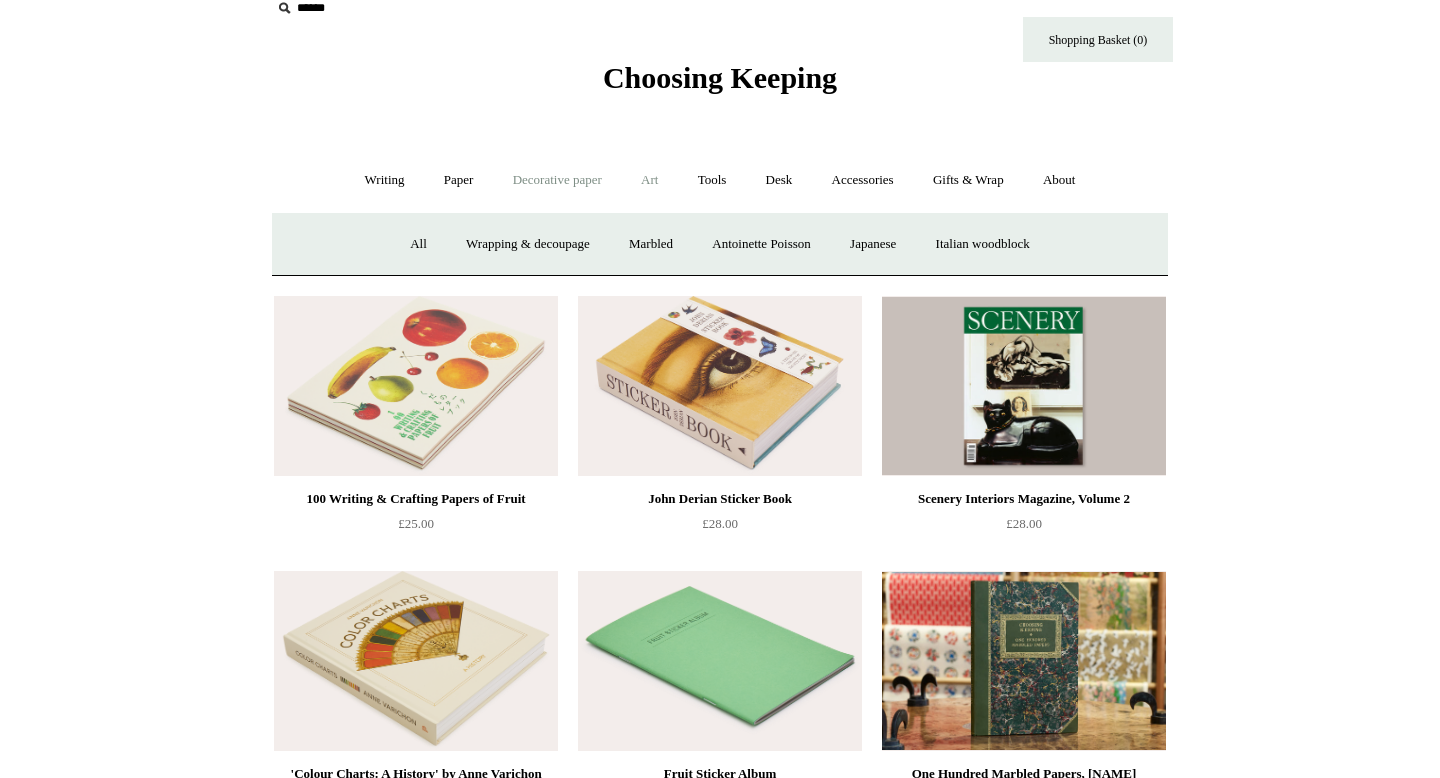 click on "Art +" at bounding box center (649, 180) 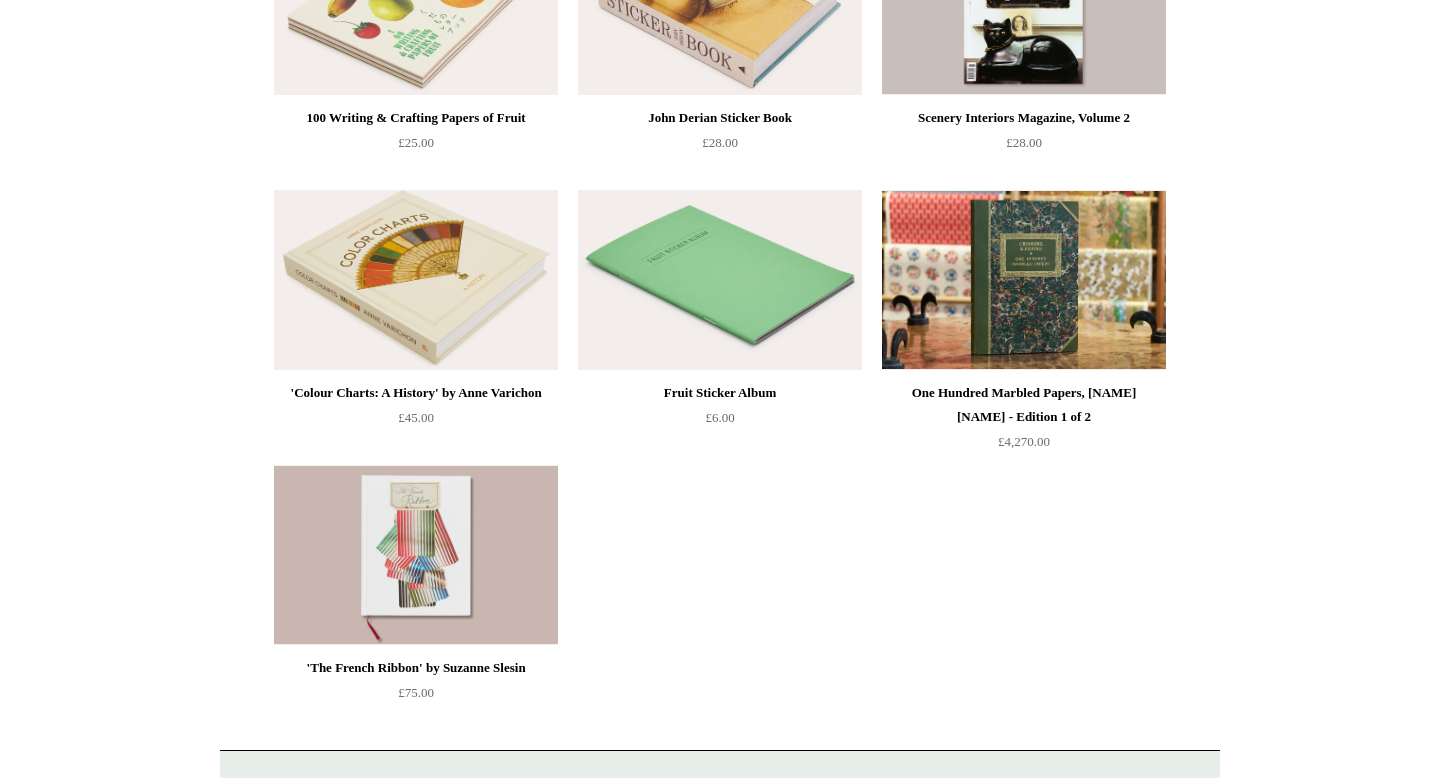 scroll, scrollTop: 0, scrollLeft: 0, axis: both 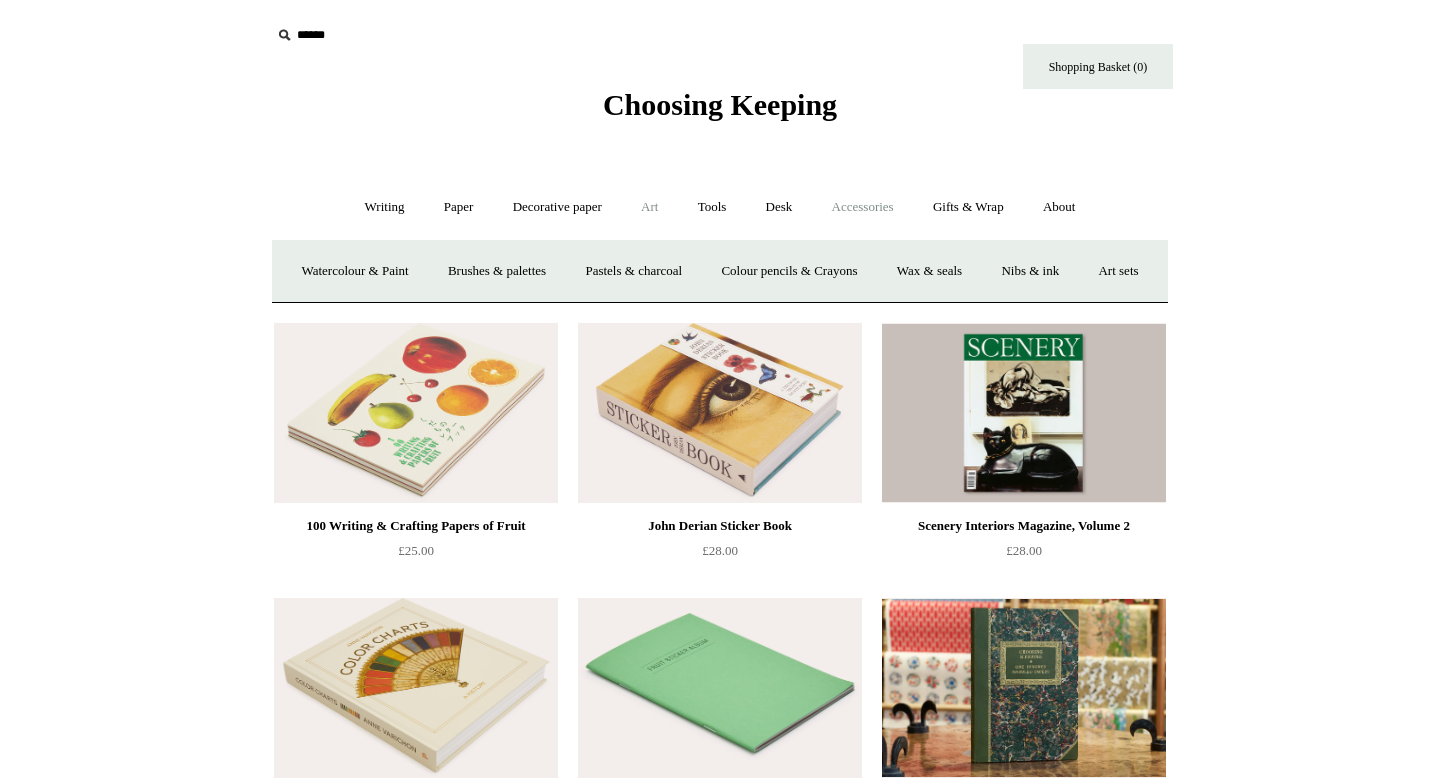 click on "Accessories +" at bounding box center (863, 207) 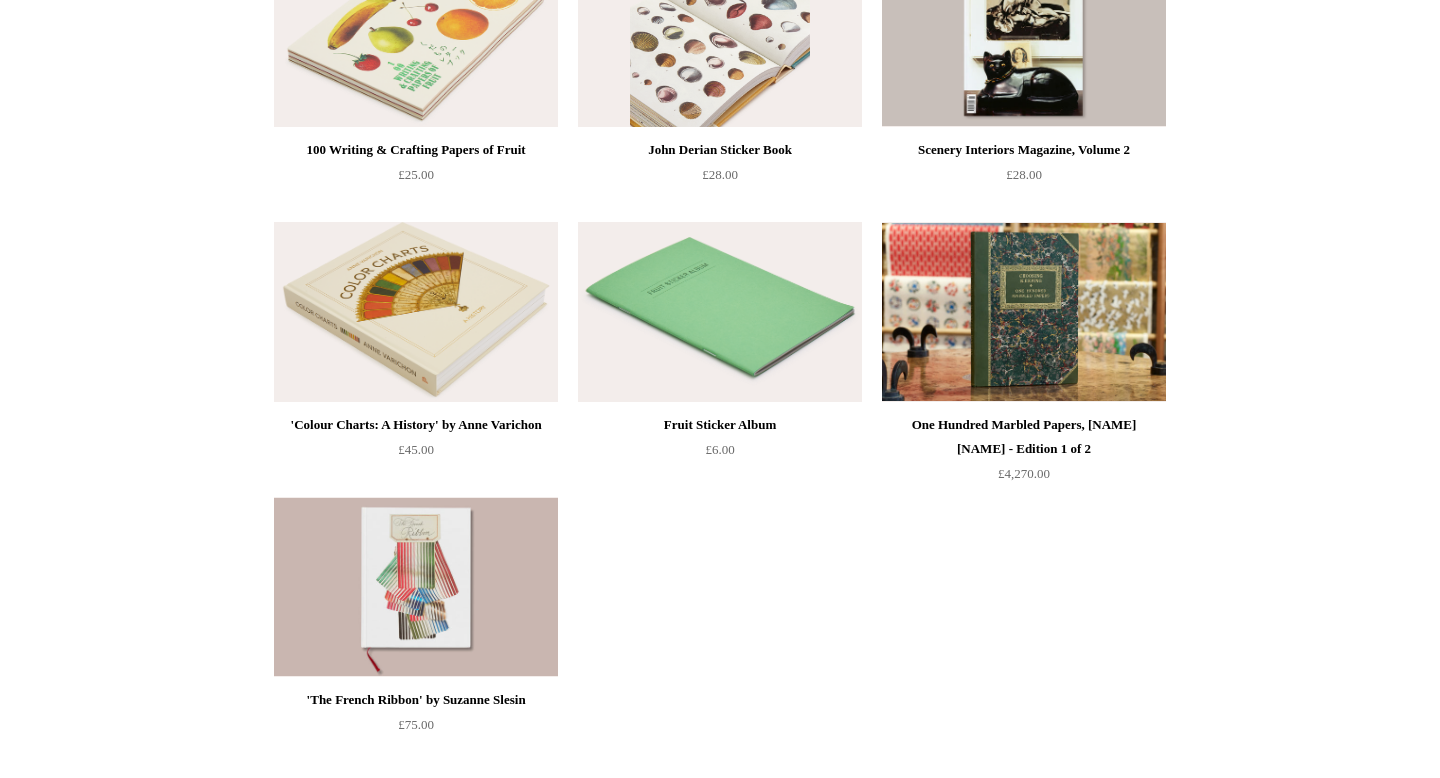 scroll, scrollTop: 311, scrollLeft: 0, axis: vertical 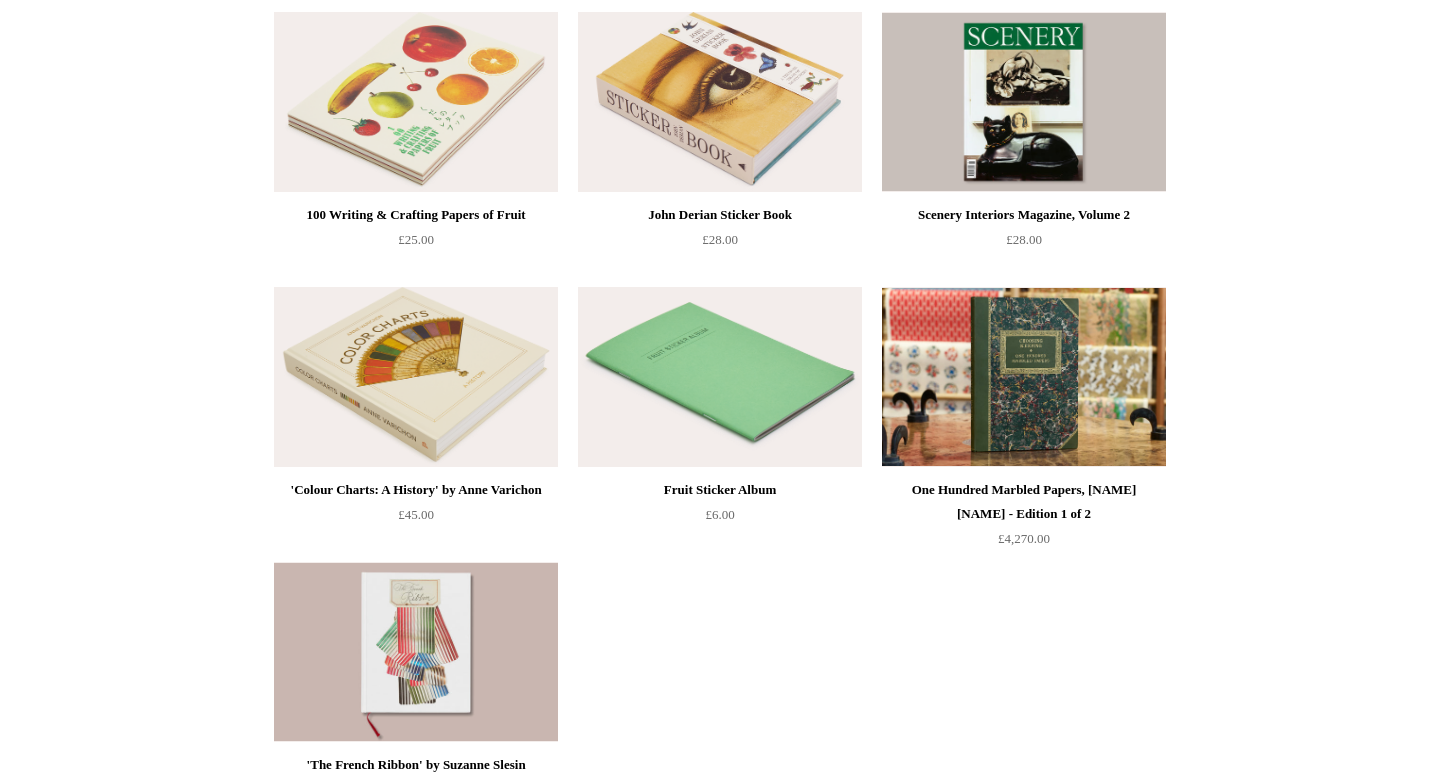 click at bounding box center [720, 377] 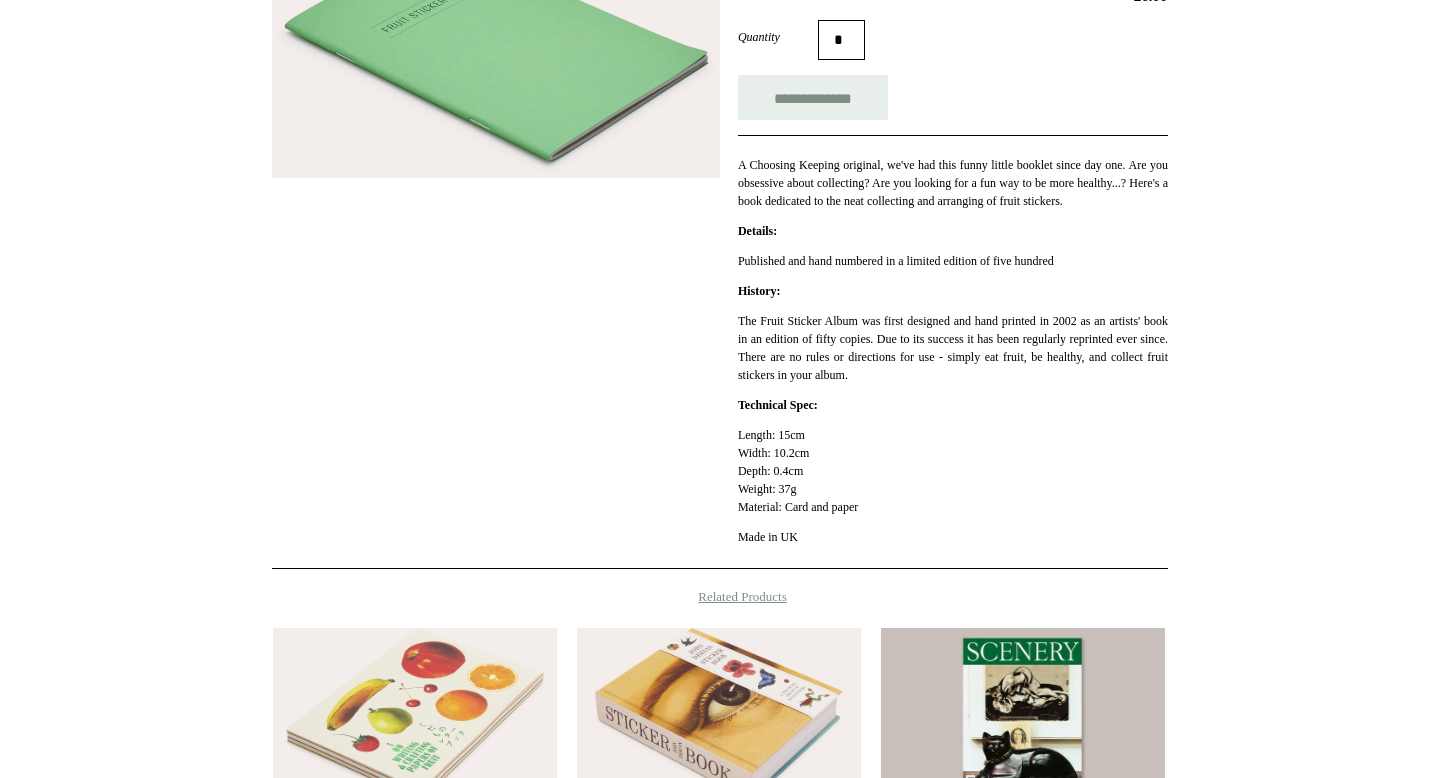 scroll, scrollTop: 0, scrollLeft: 0, axis: both 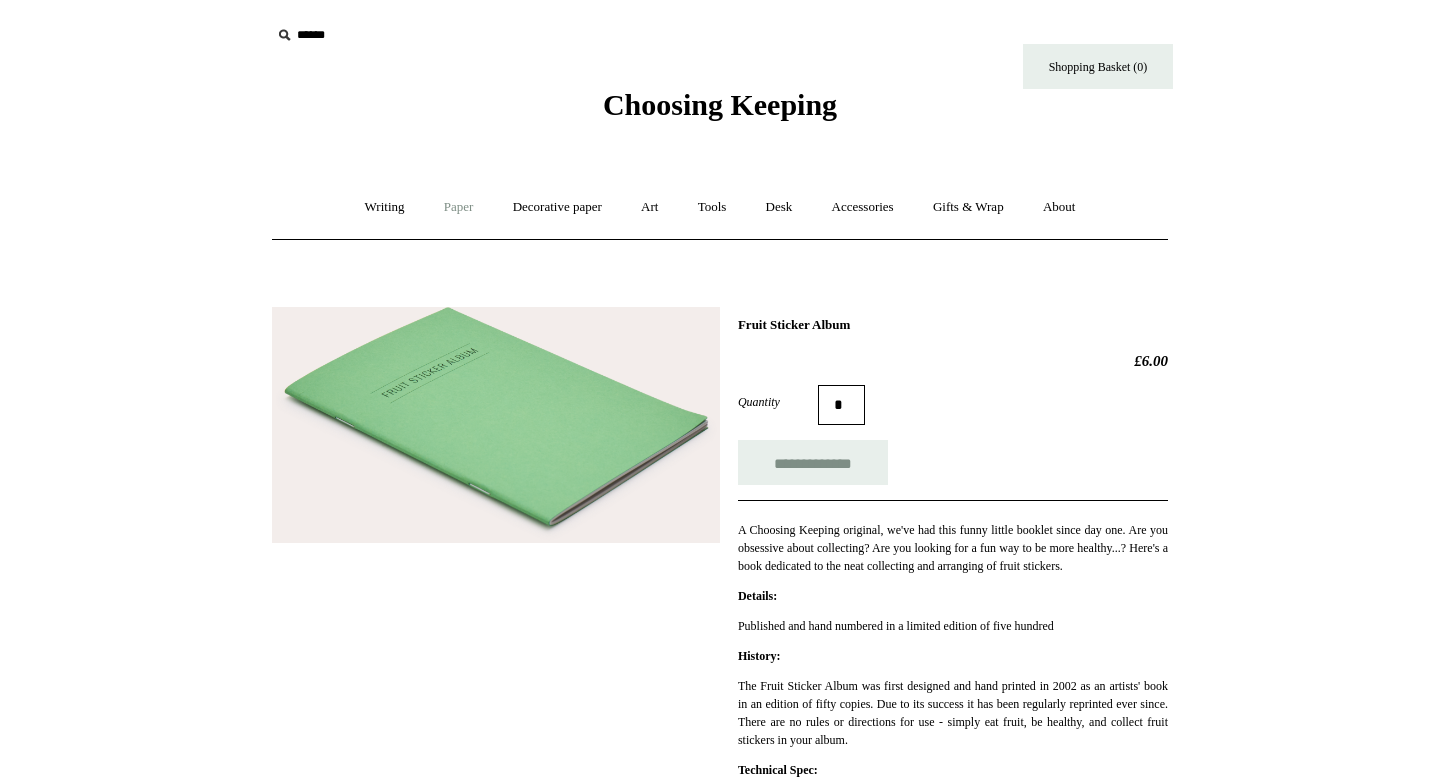 click on "Paper +" at bounding box center (459, 207) 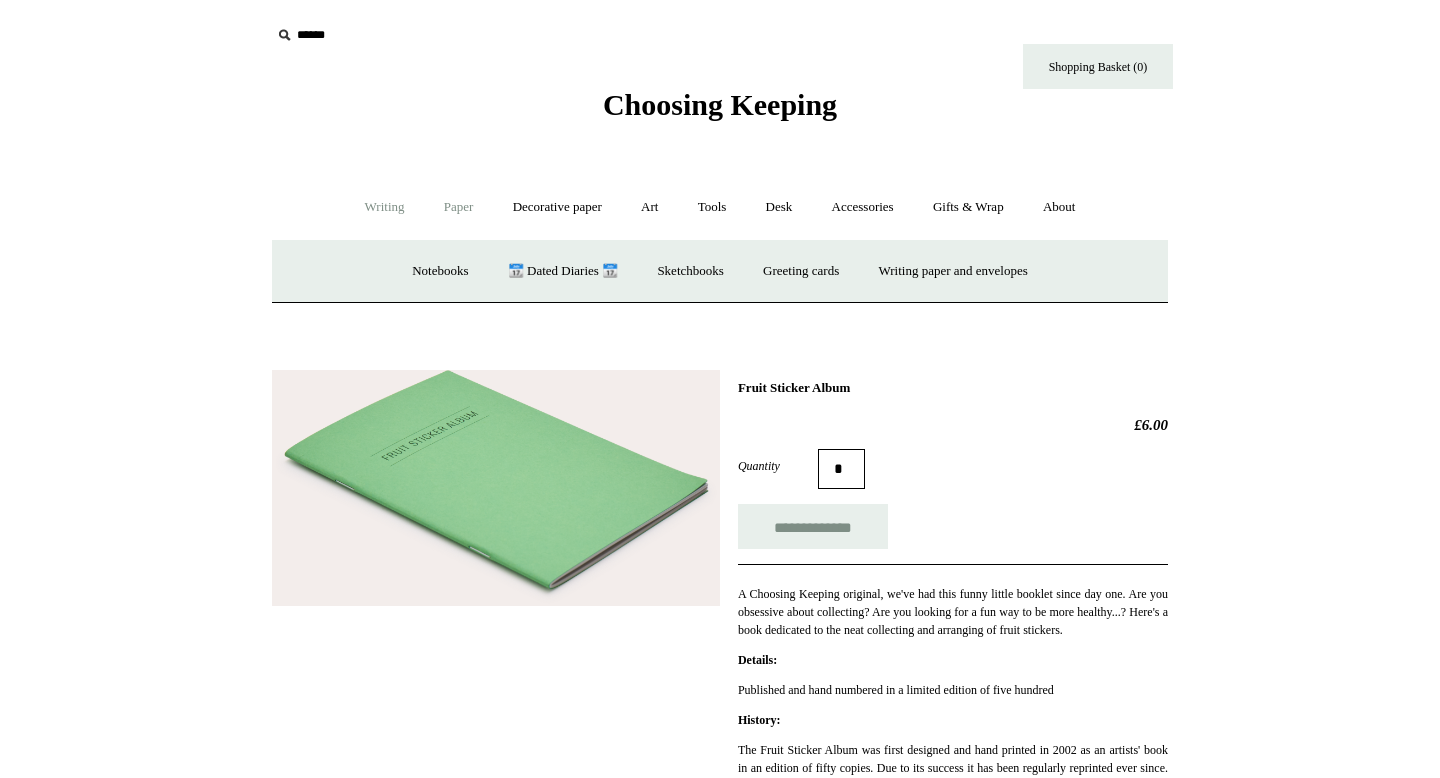 click on "Writing +" at bounding box center (385, 207) 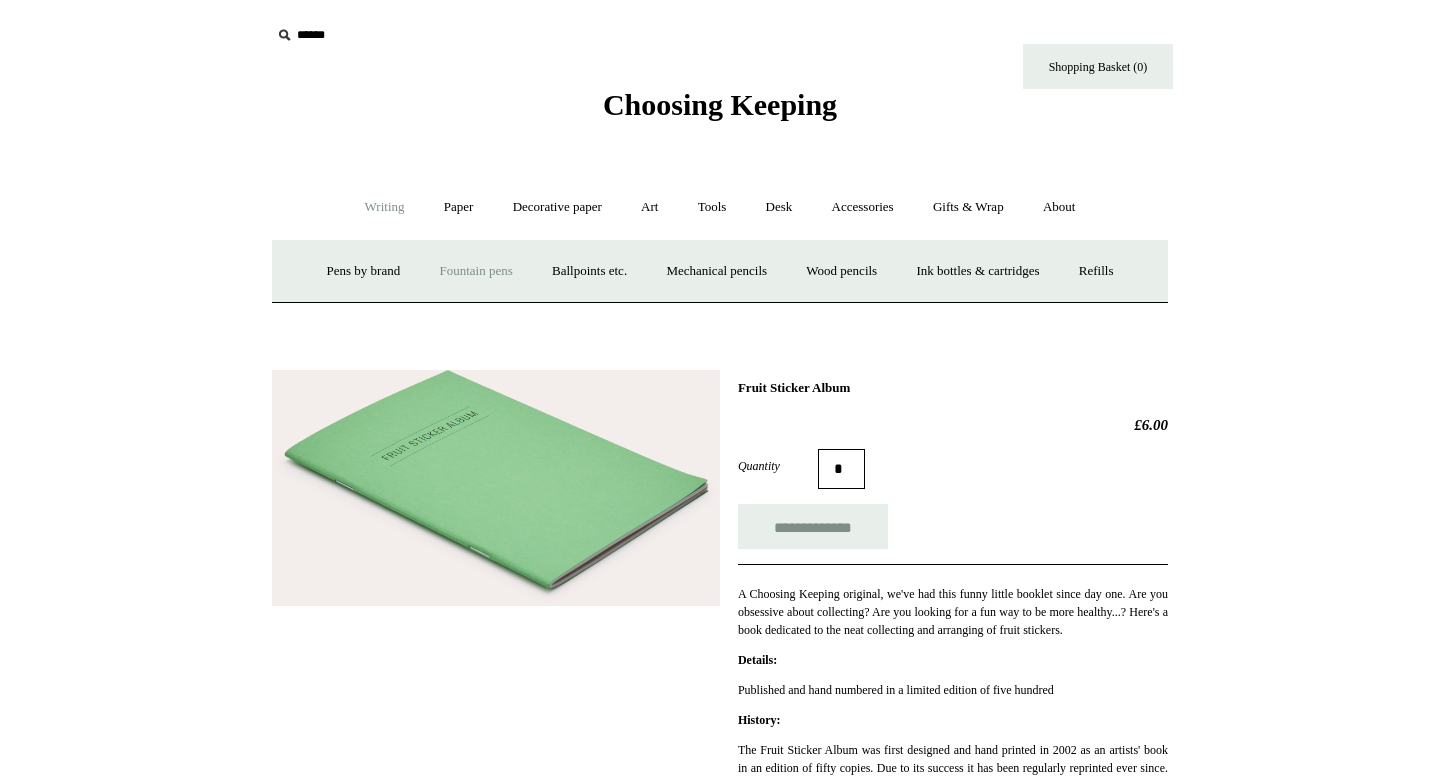 click on "Fountain pens +" at bounding box center [475, 271] 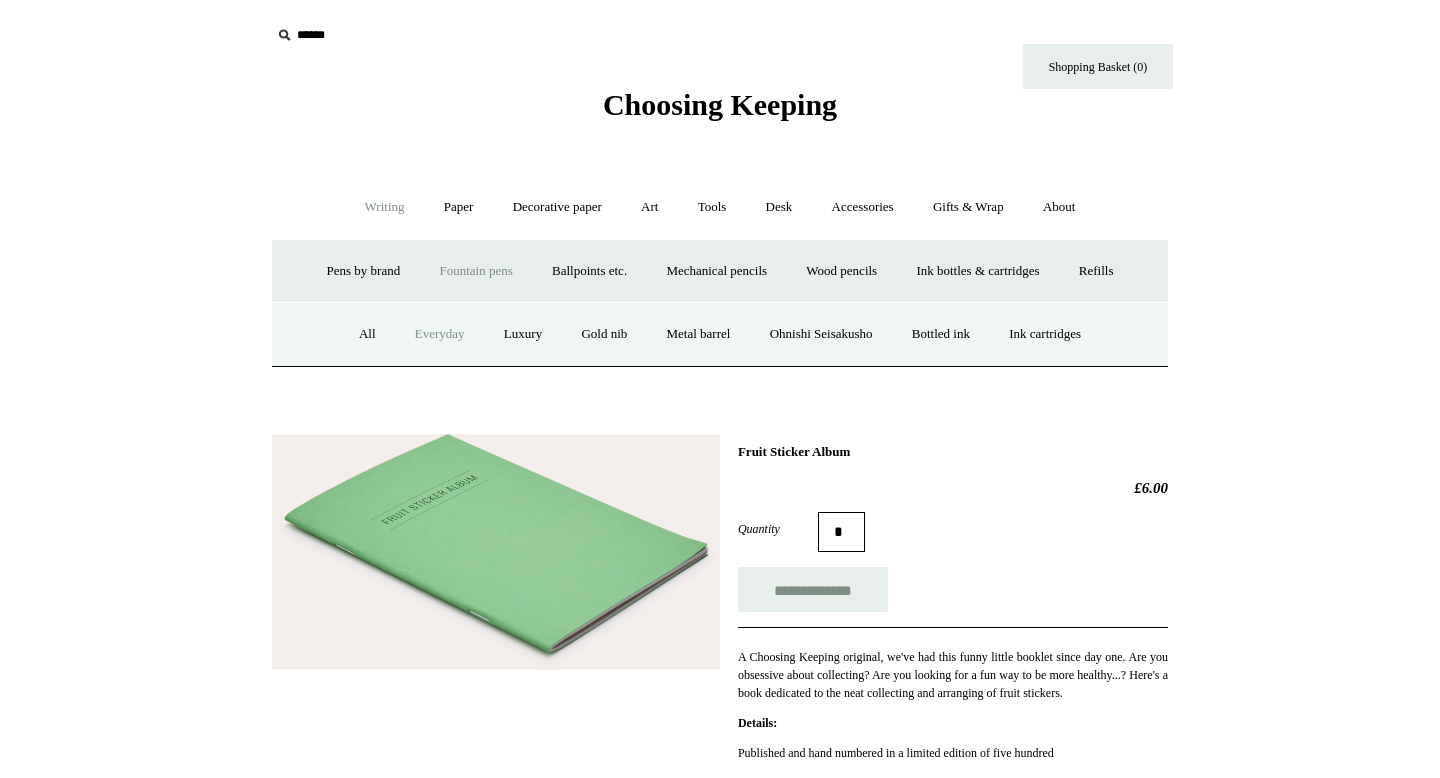 click on "Everyday" at bounding box center (440, 334) 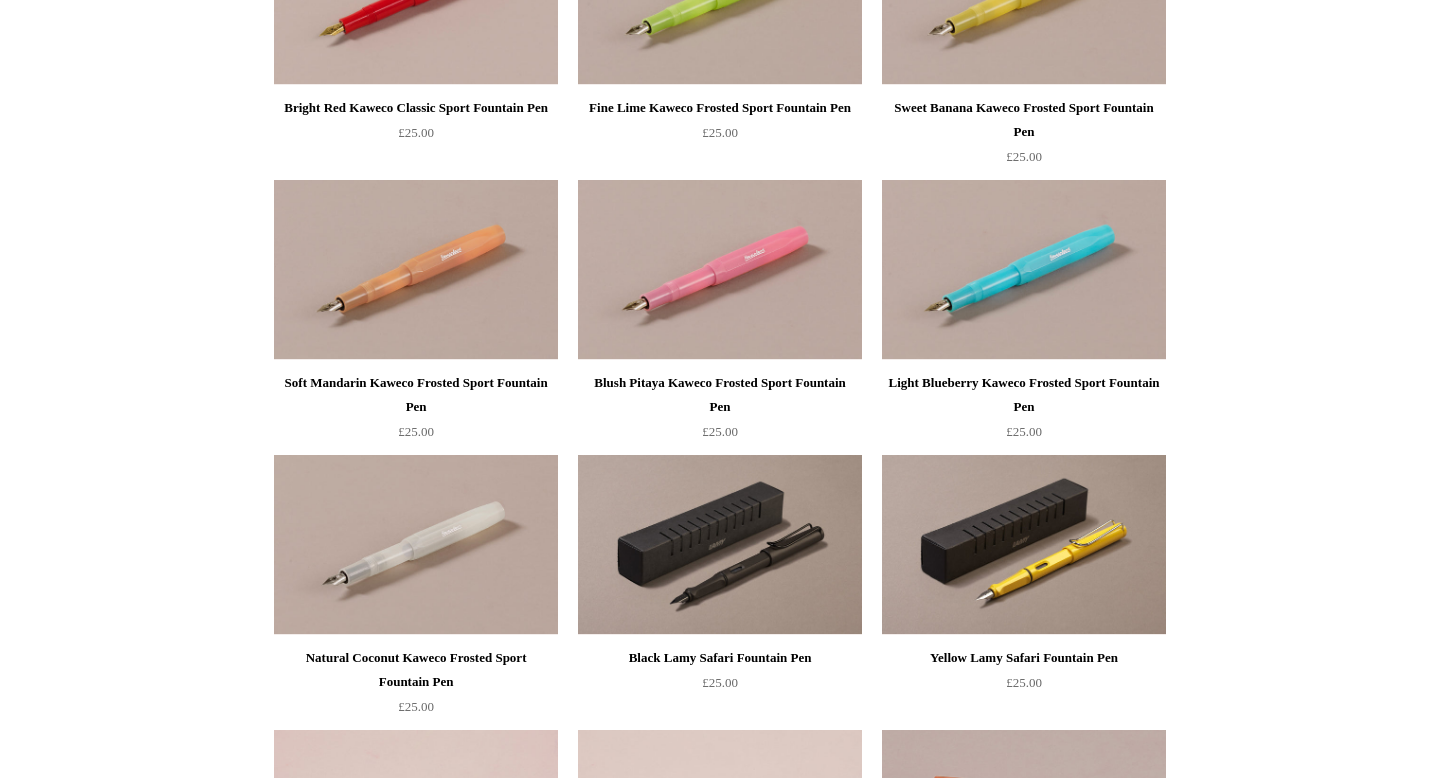 scroll, scrollTop: 1070, scrollLeft: 0, axis: vertical 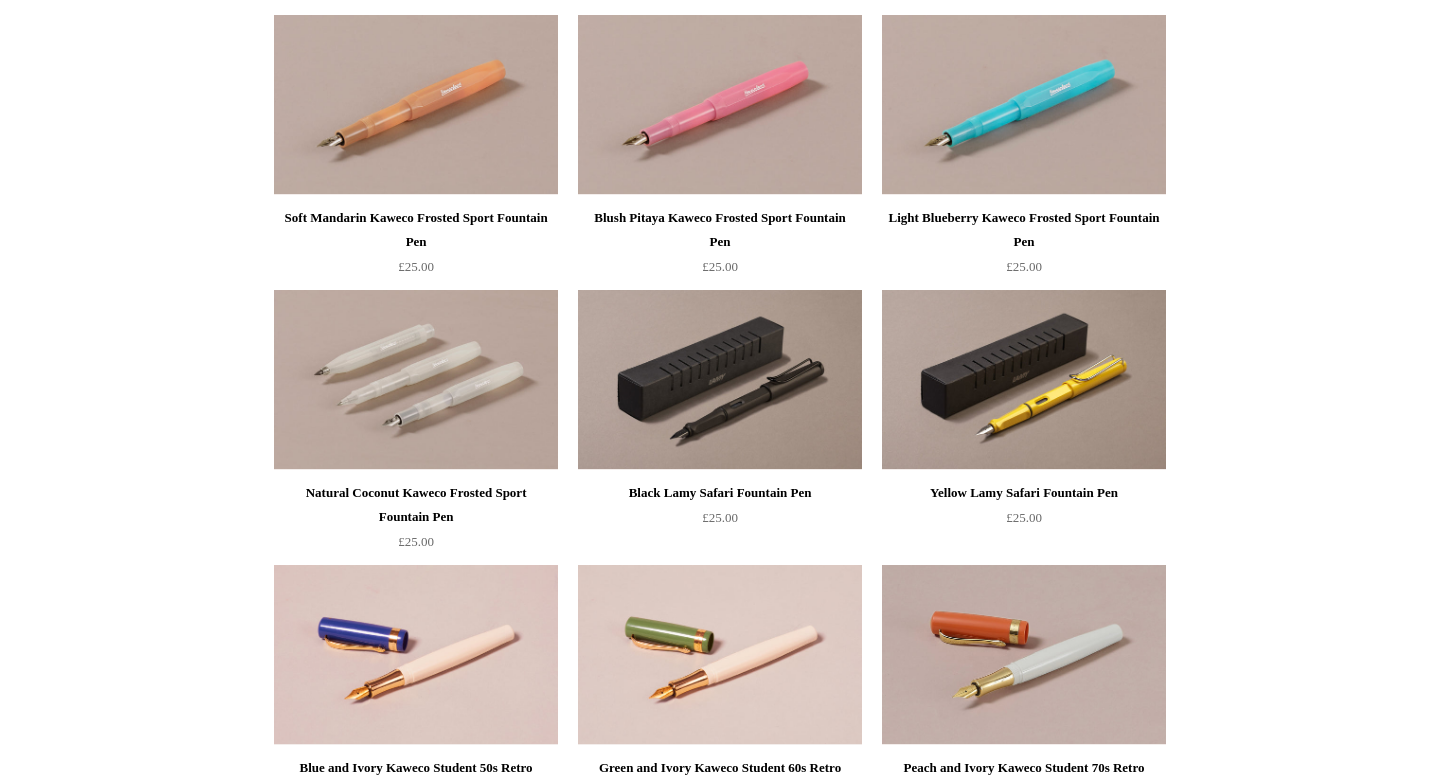 click at bounding box center (416, 380) 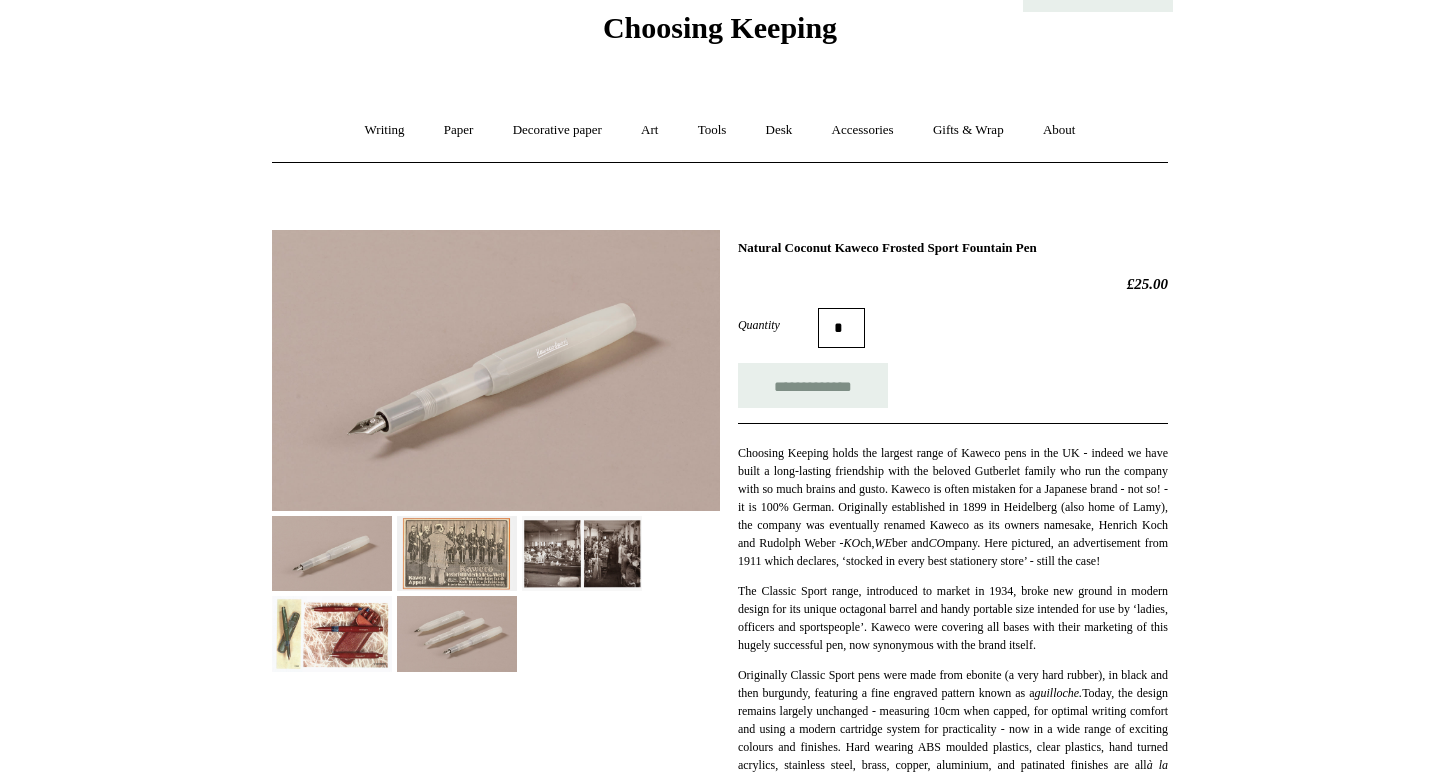 scroll, scrollTop: 100, scrollLeft: 0, axis: vertical 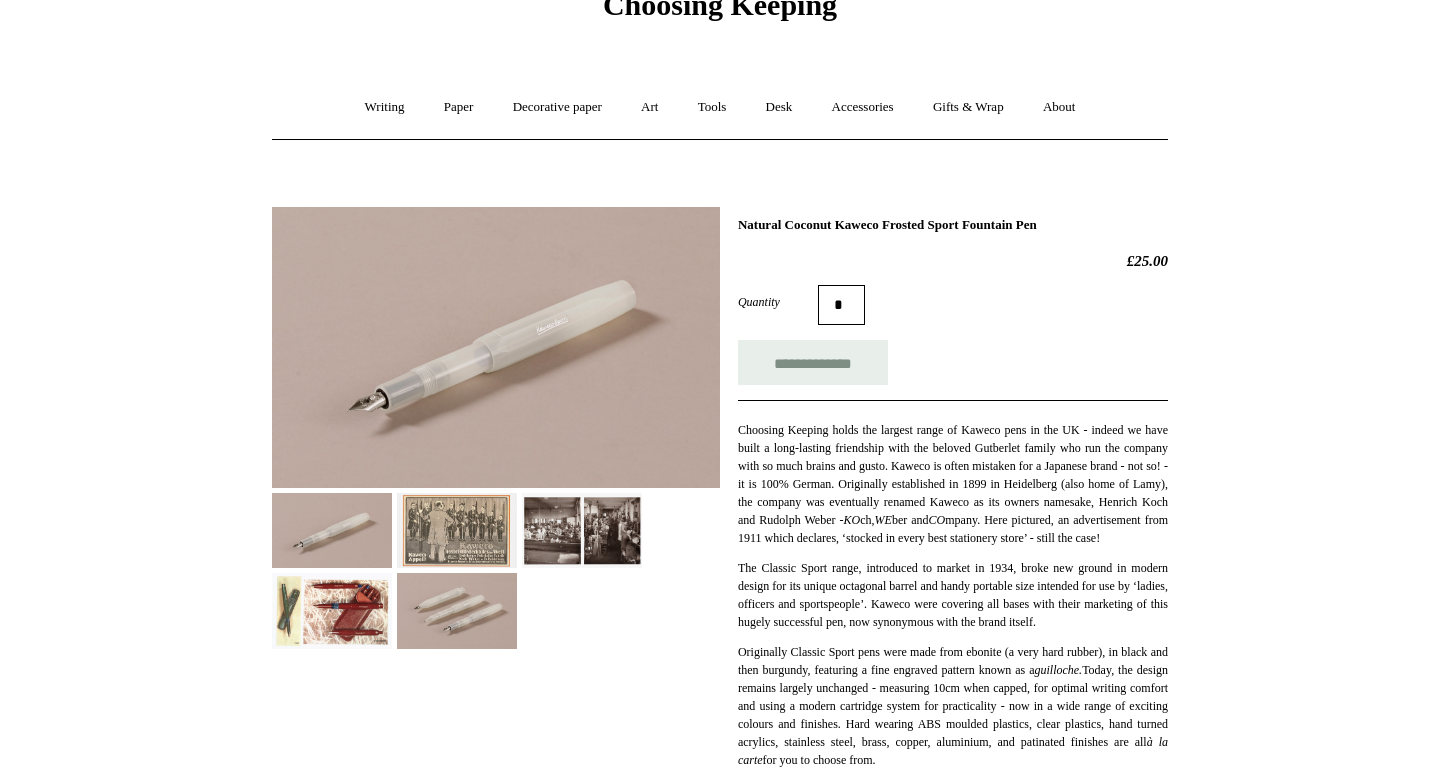 click at bounding box center (457, 610) 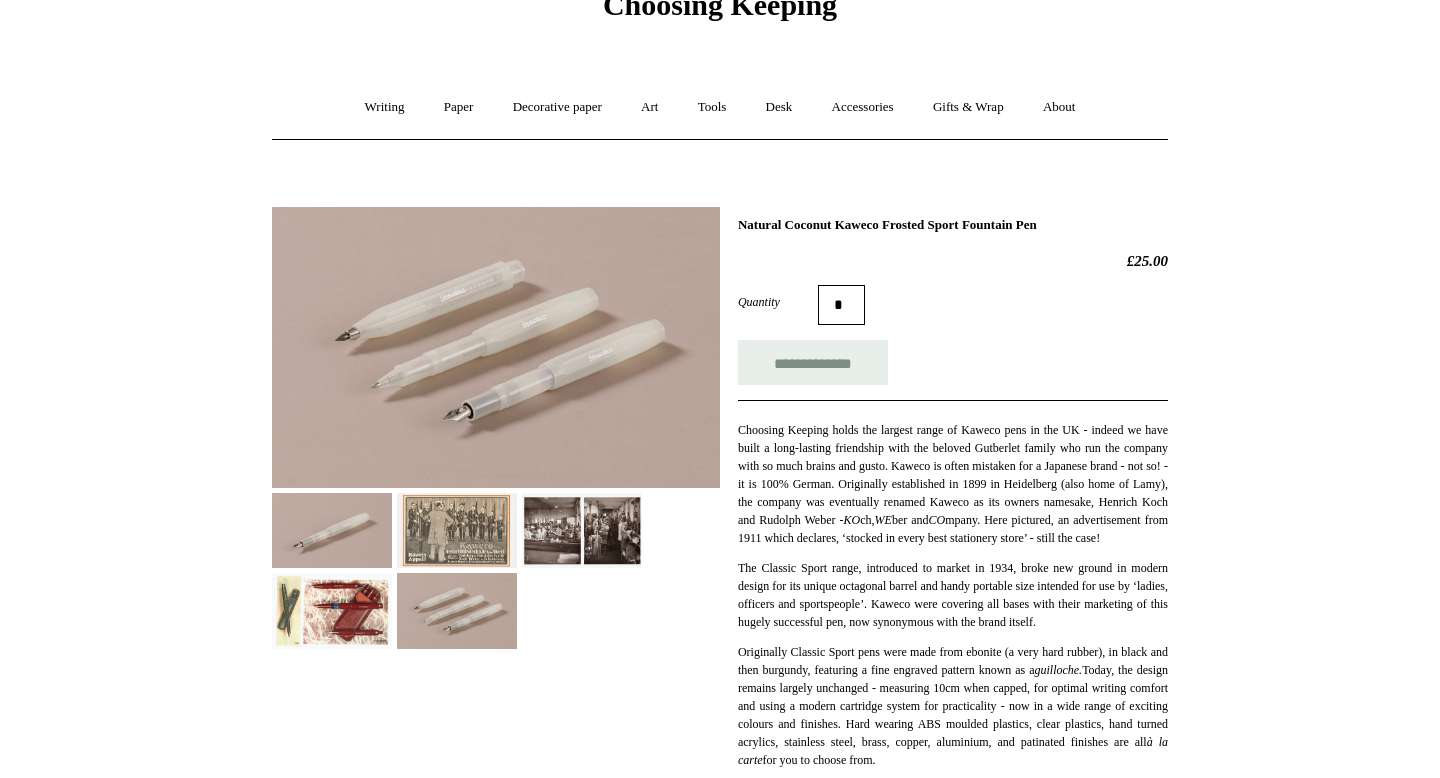 click at bounding box center [332, 530] 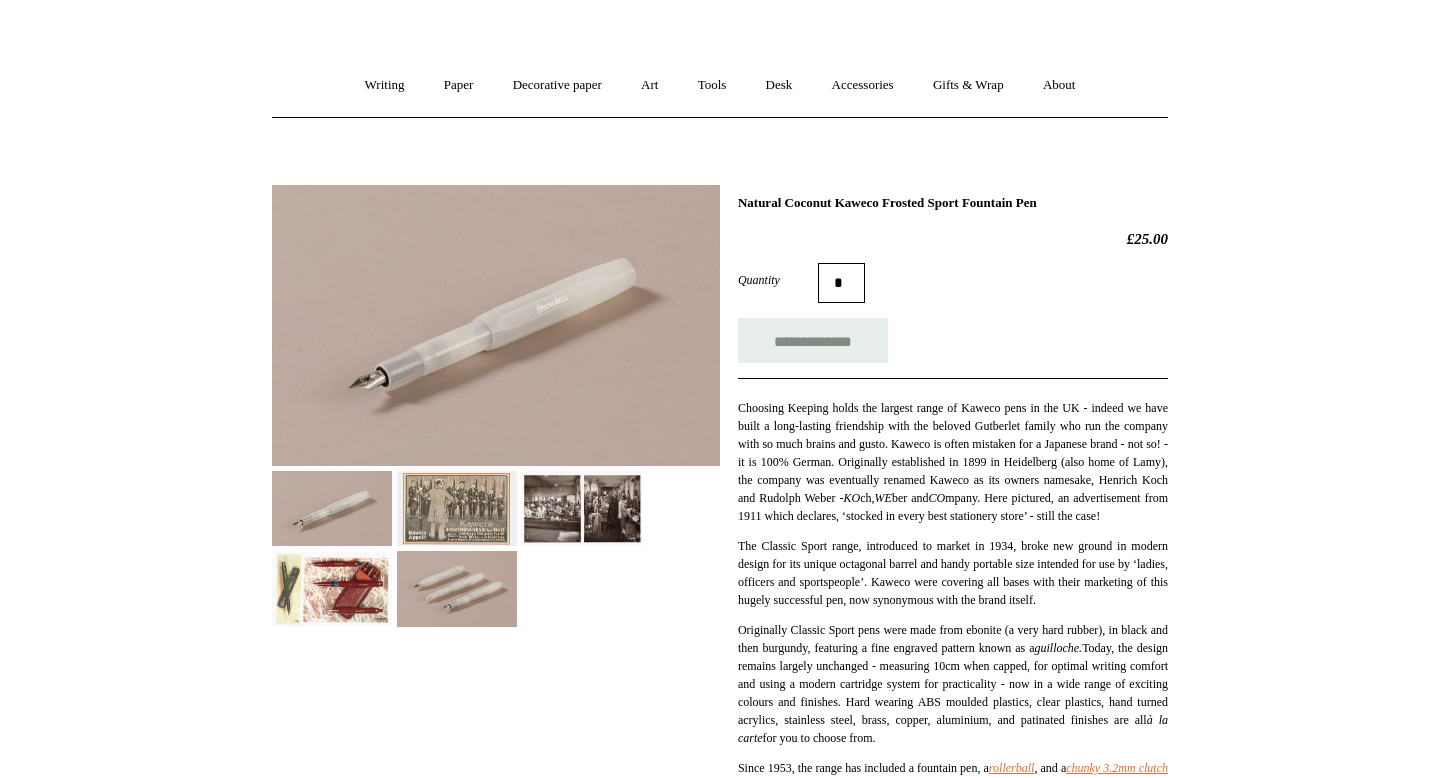 scroll, scrollTop: 0, scrollLeft: 0, axis: both 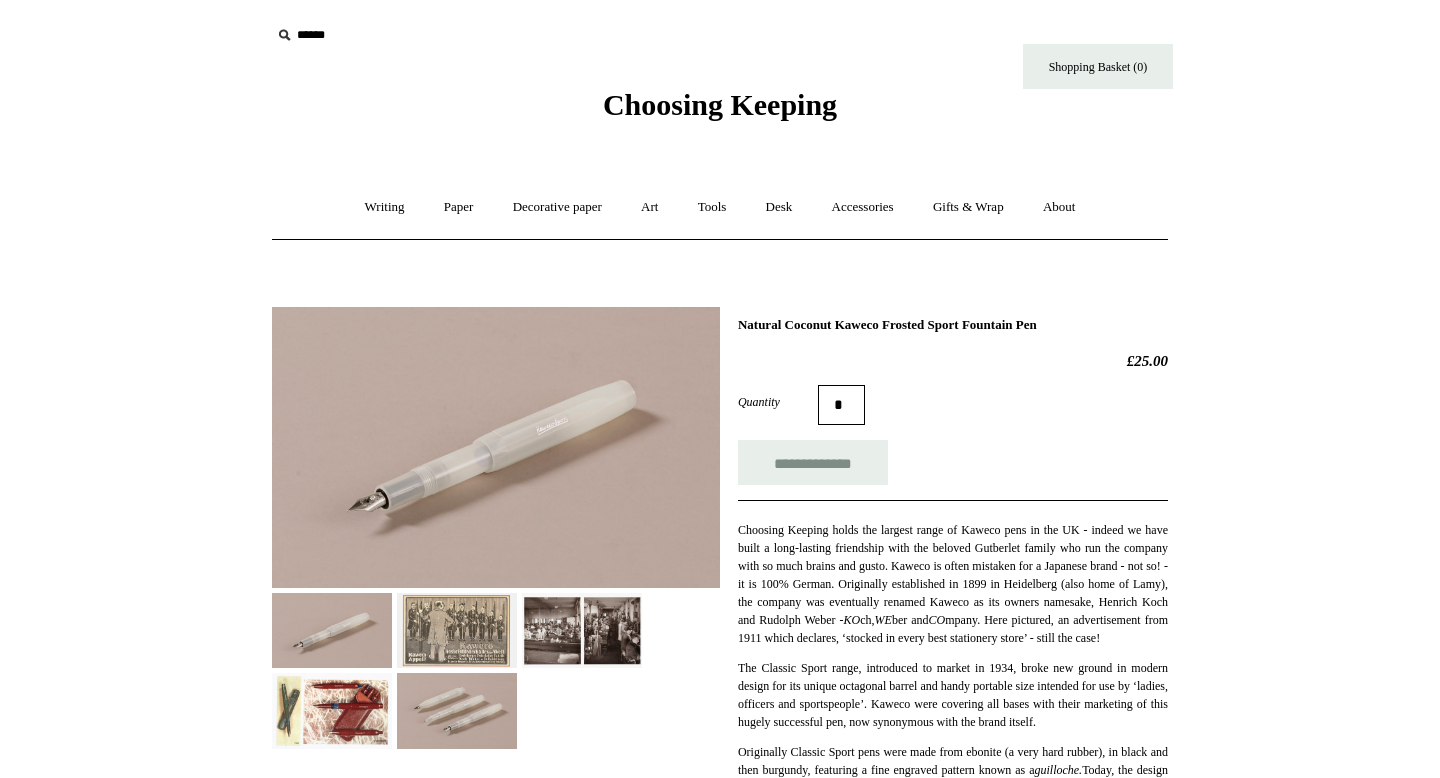 click at bounding box center [582, 630] 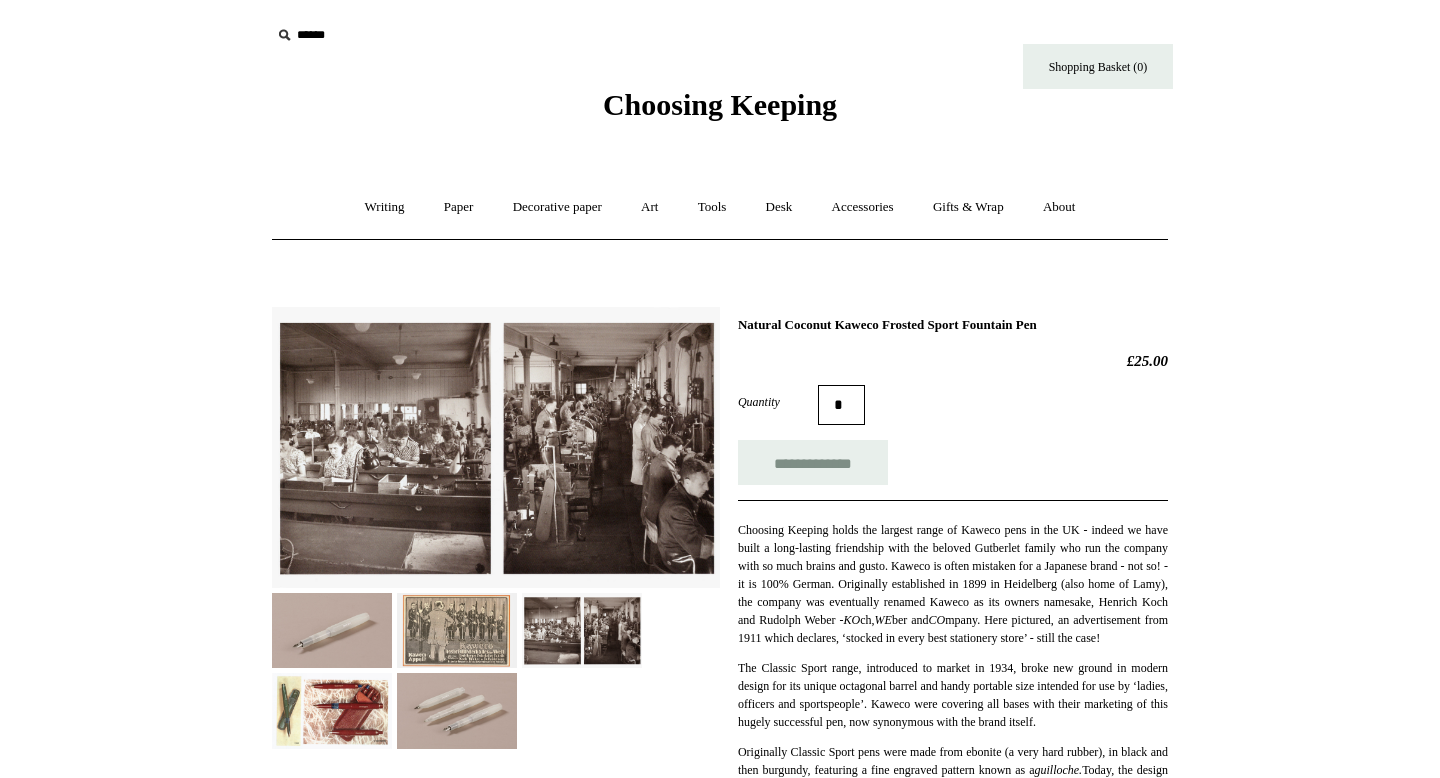 click at bounding box center (582, 630) 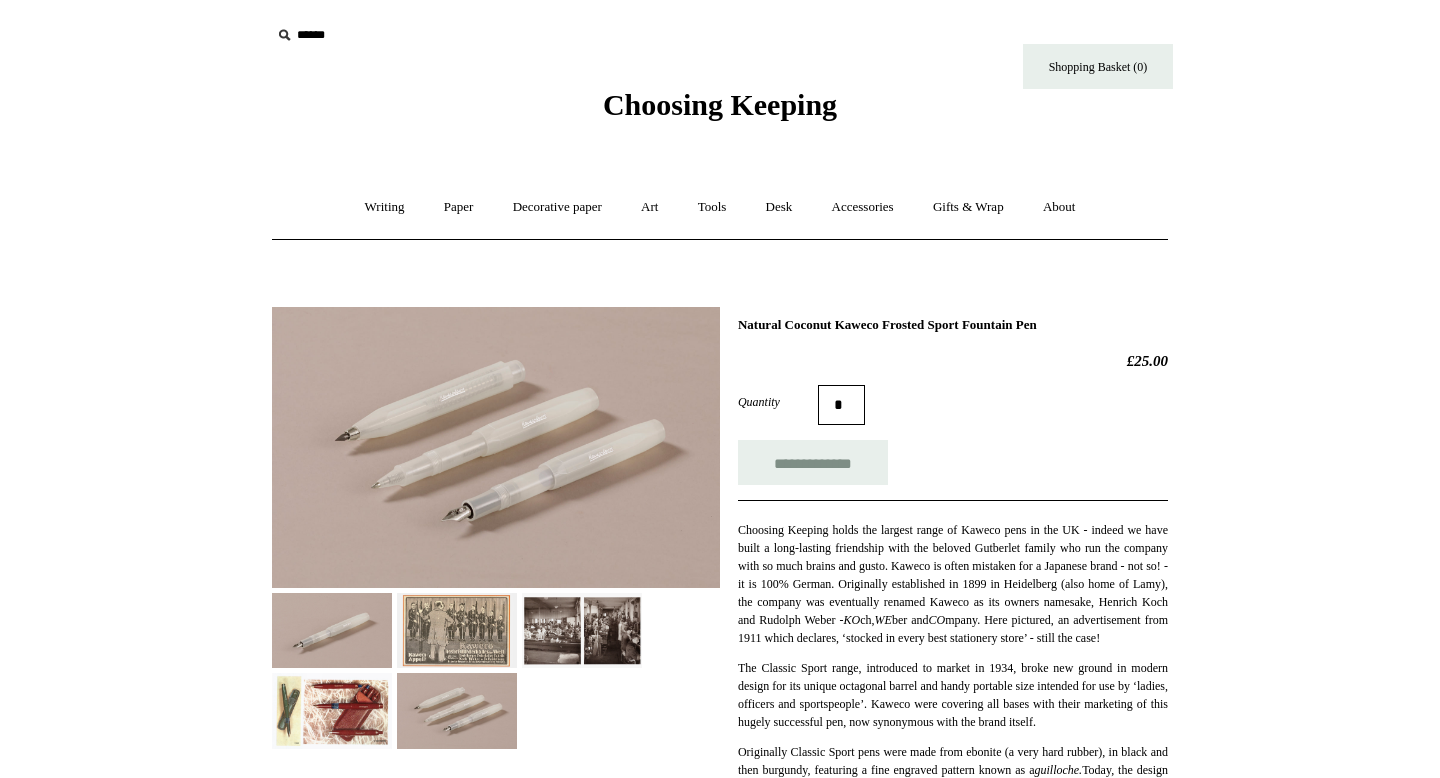 click at bounding box center (332, 630) 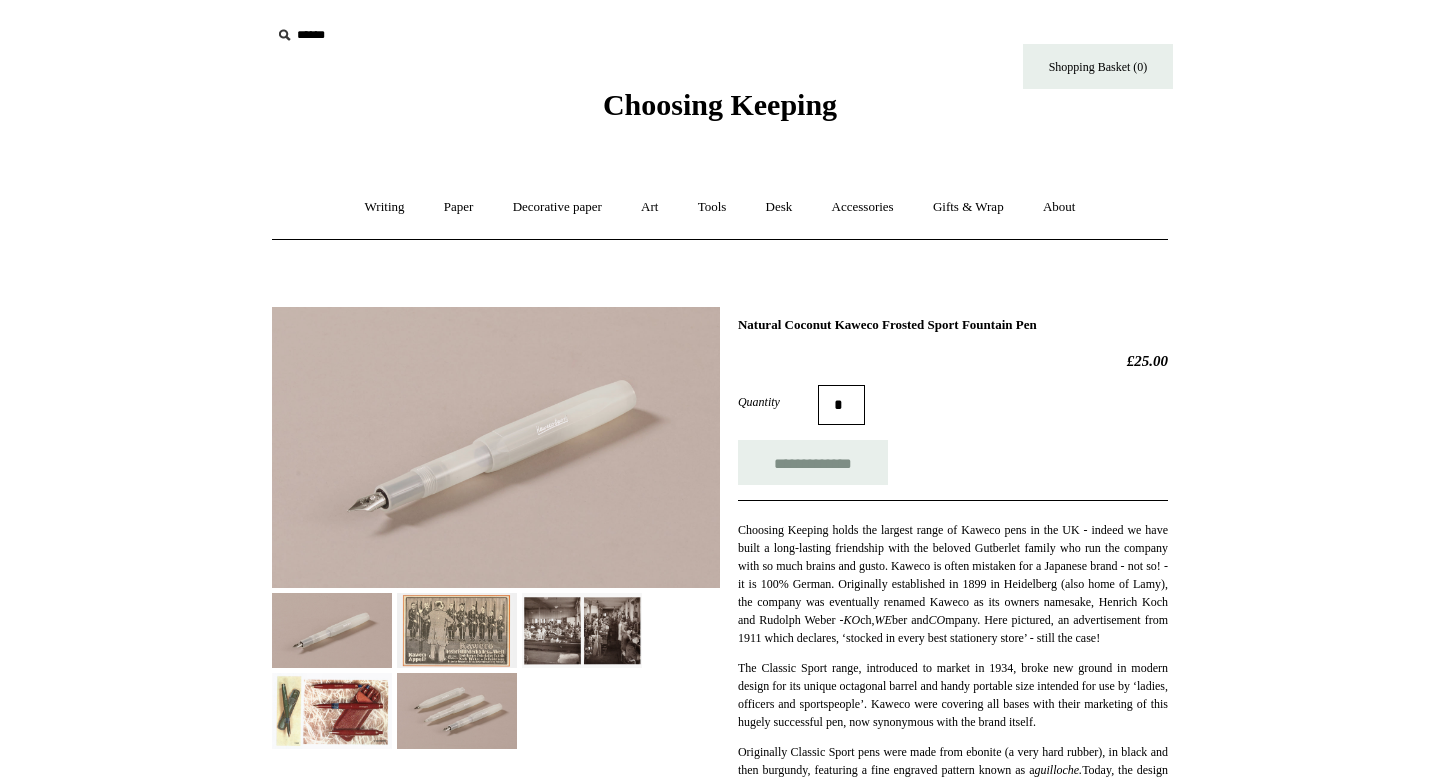 click at bounding box center [332, 710] 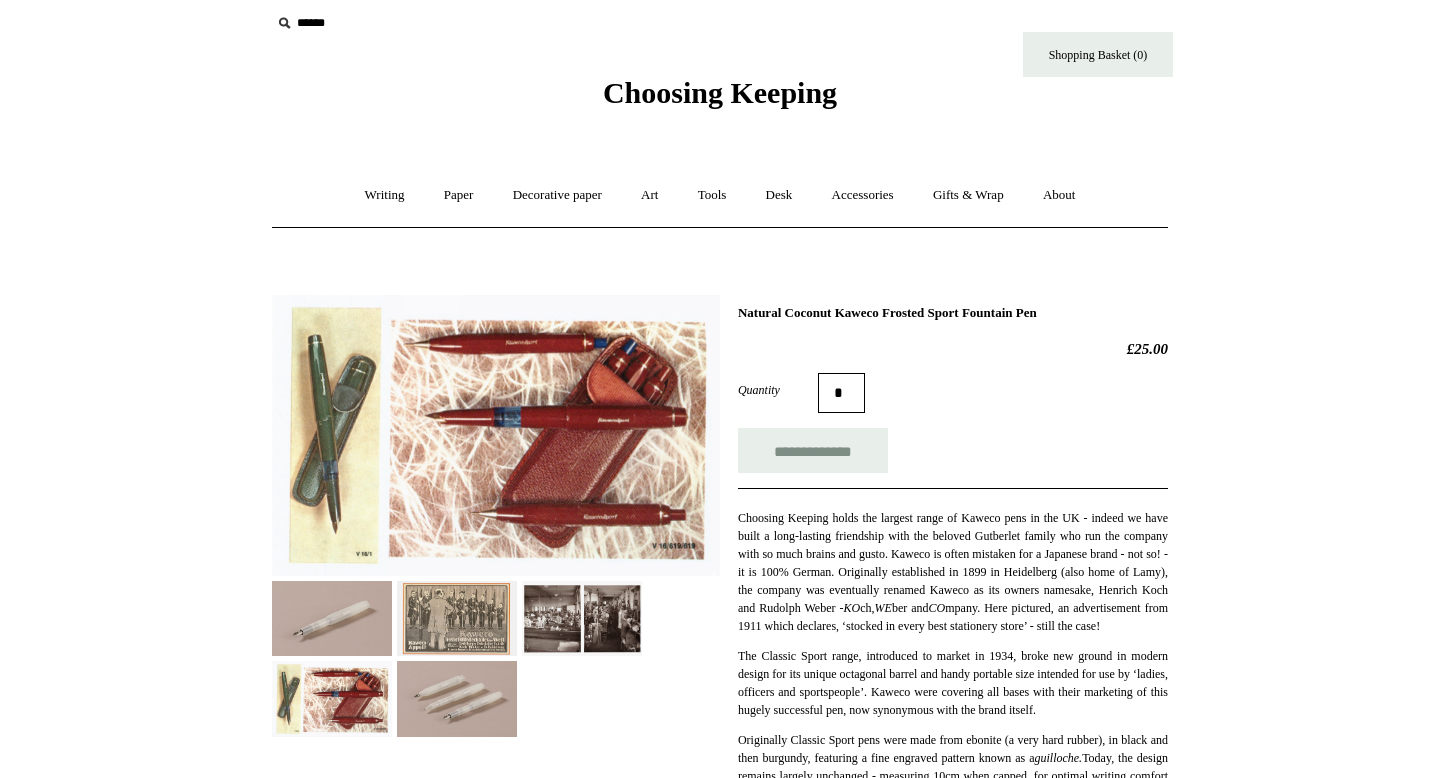scroll, scrollTop: 16, scrollLeft: 0, axis: vertical 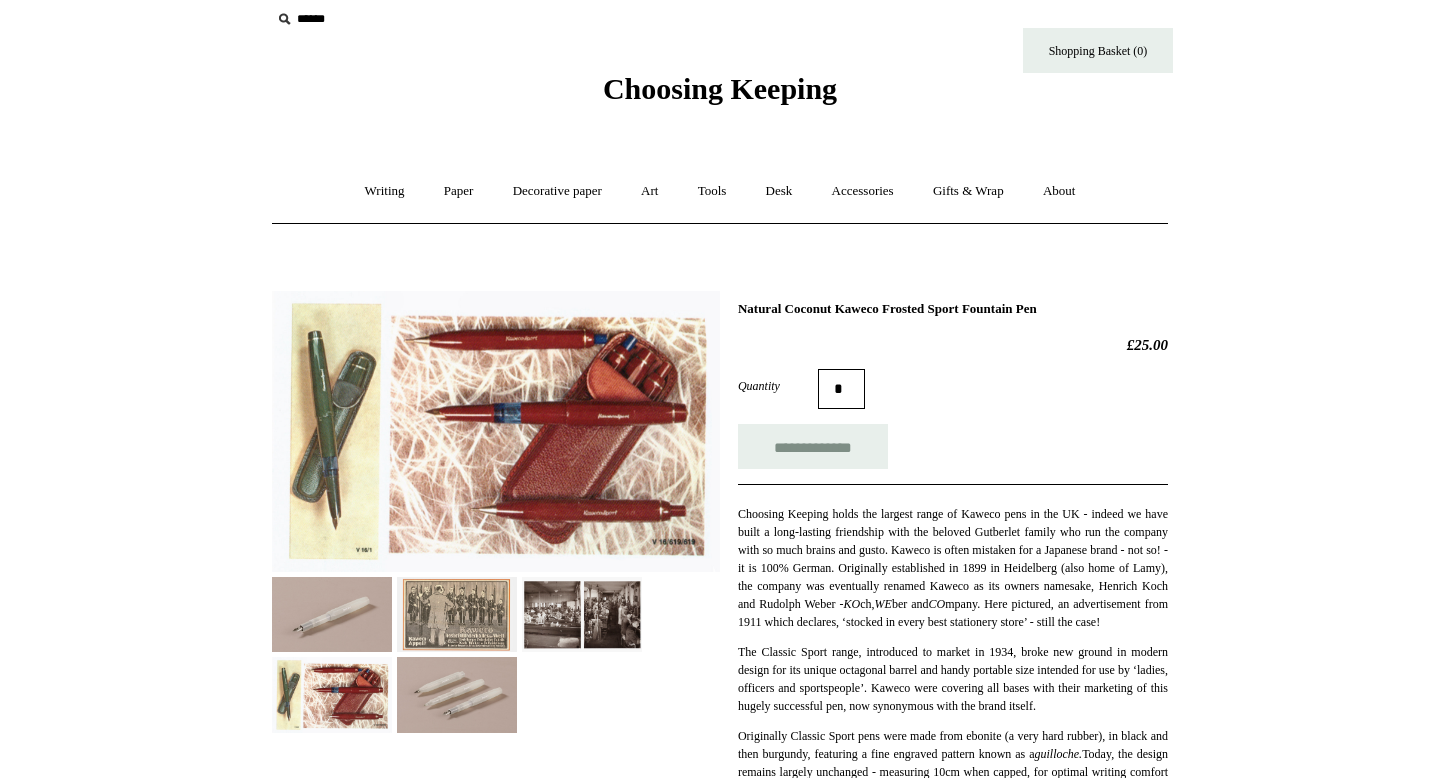 click on "Previous
/
Next" at bounding box center (720, 951) 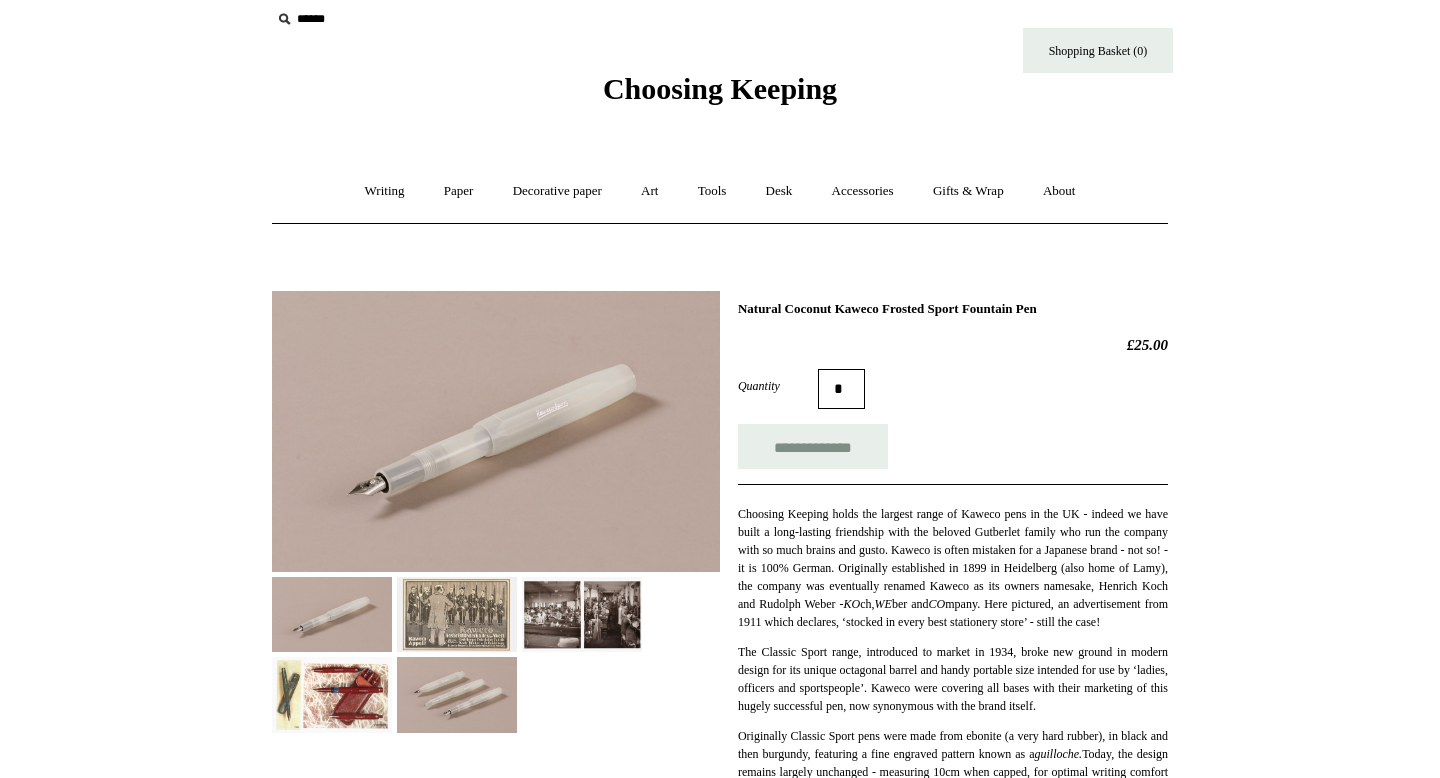 click at bounding box center (332, 694) 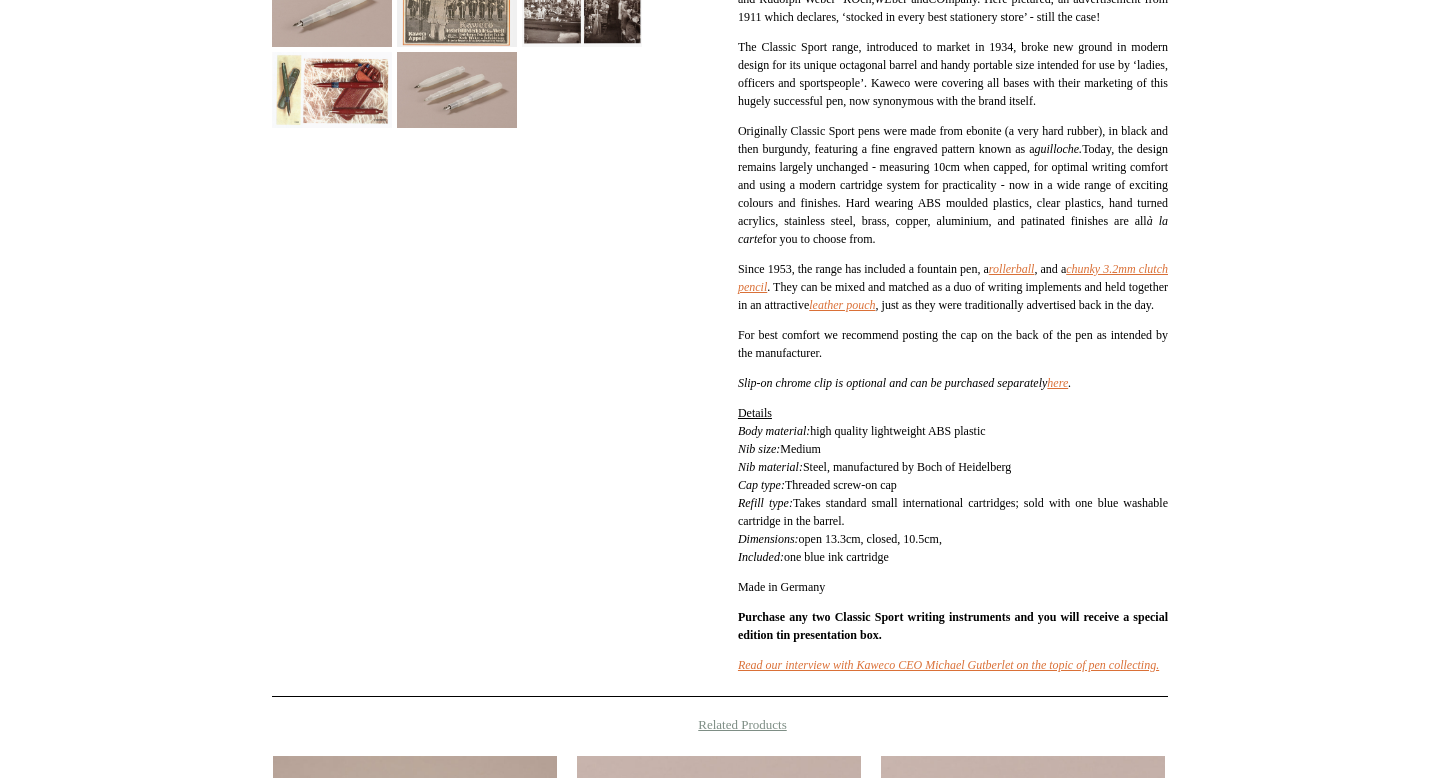scroll, scrollTop: 0, scrollLeft: 0, axis: both 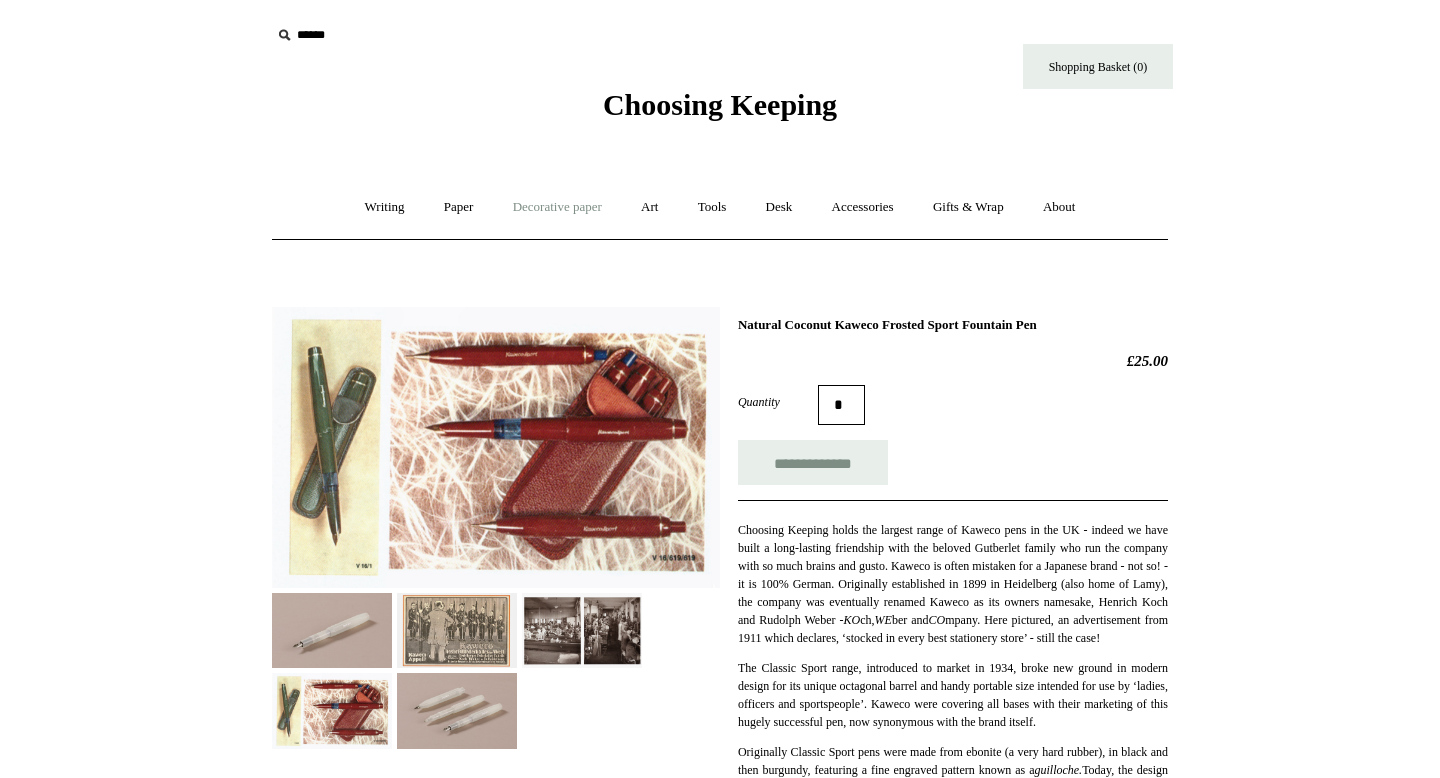 click on "Decorative paper +" at bounding box center [557, 207] 